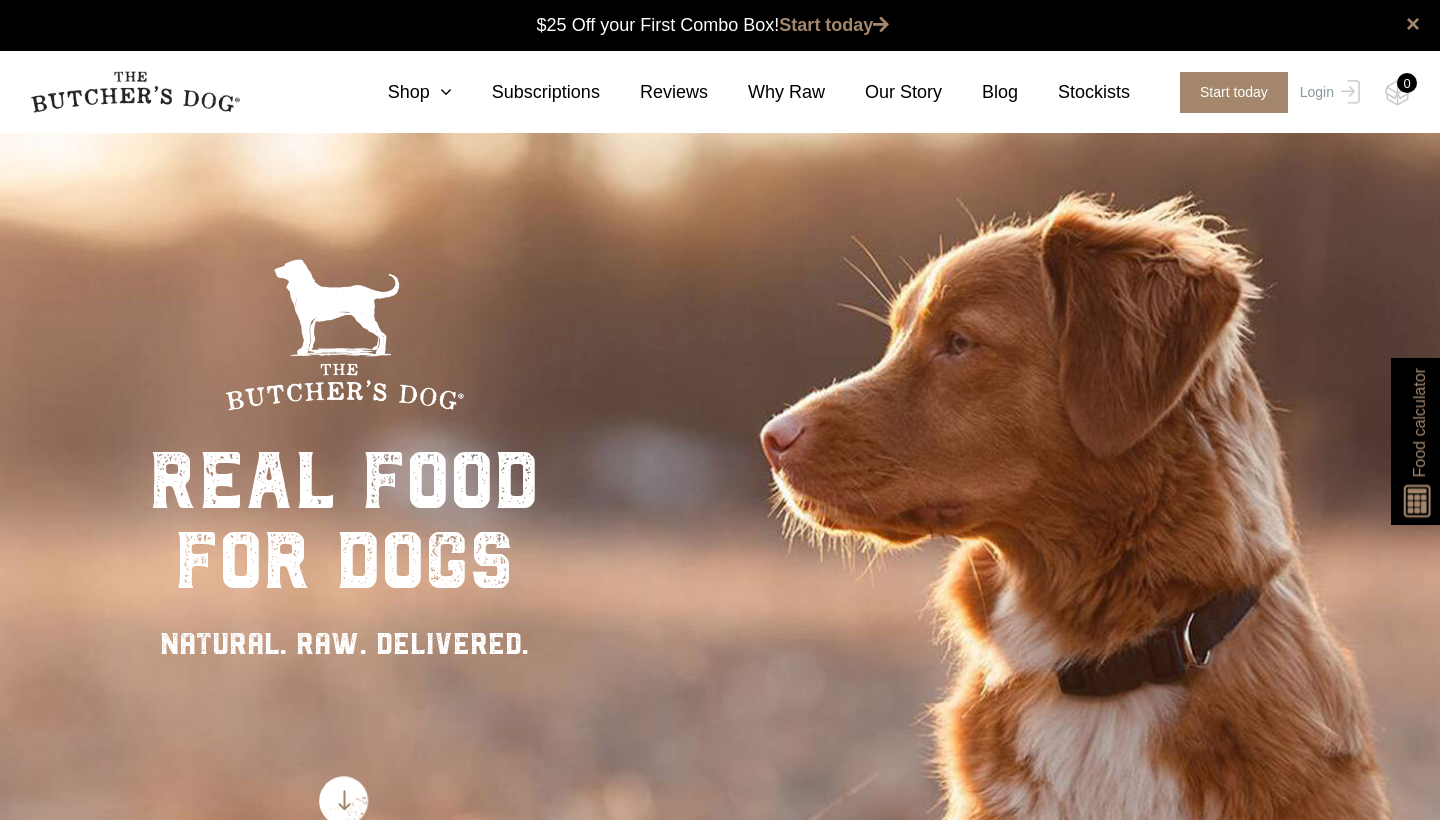 scroll, scrollTop: 1, scrollLeft: 0, axis: vertical 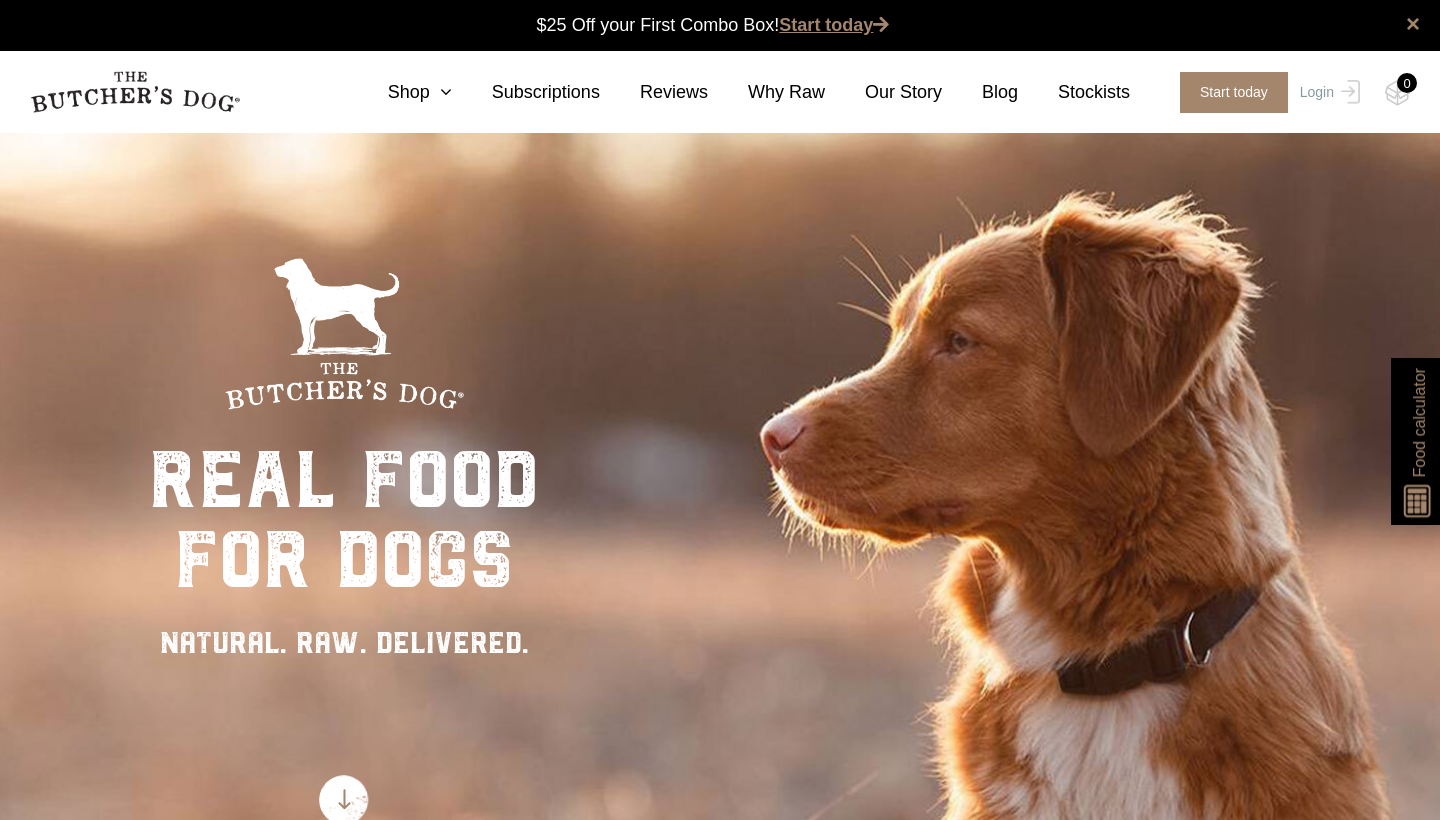 click on "Start today" at bounding box center [834, 25] 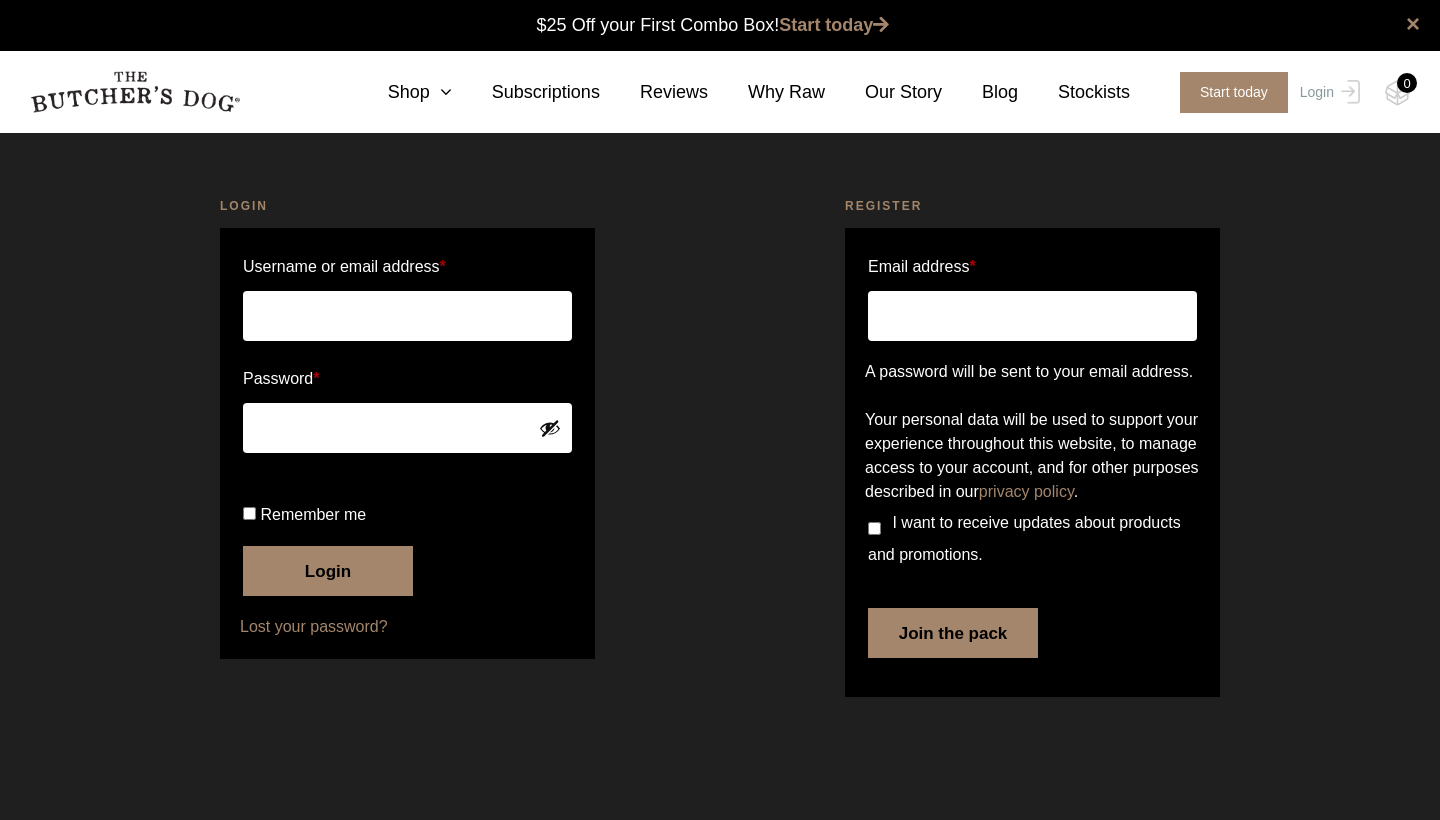 scroll, scrollTop: 0, scrollLeft: 0, axis: both 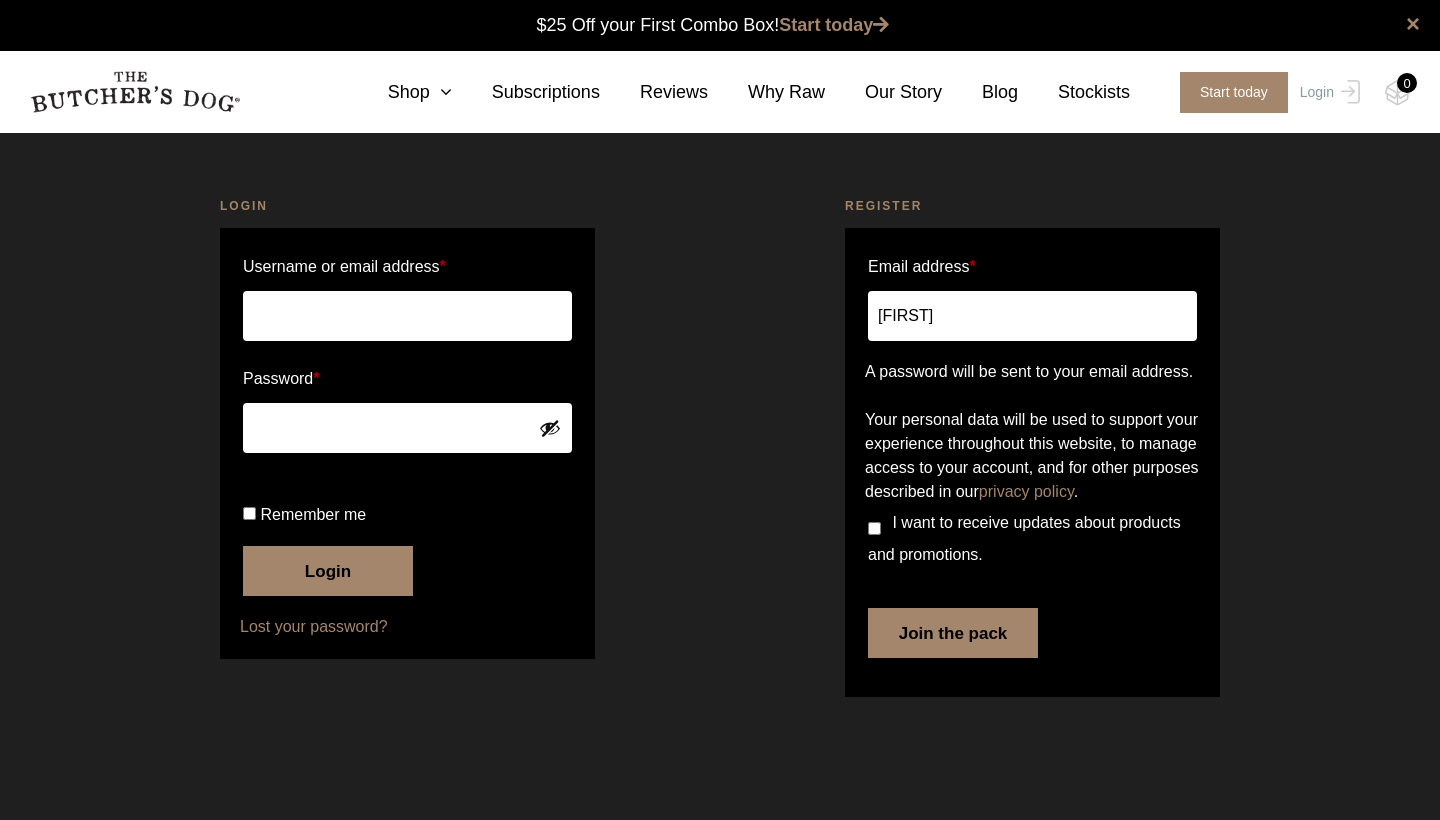 type on "[EMAIL]" 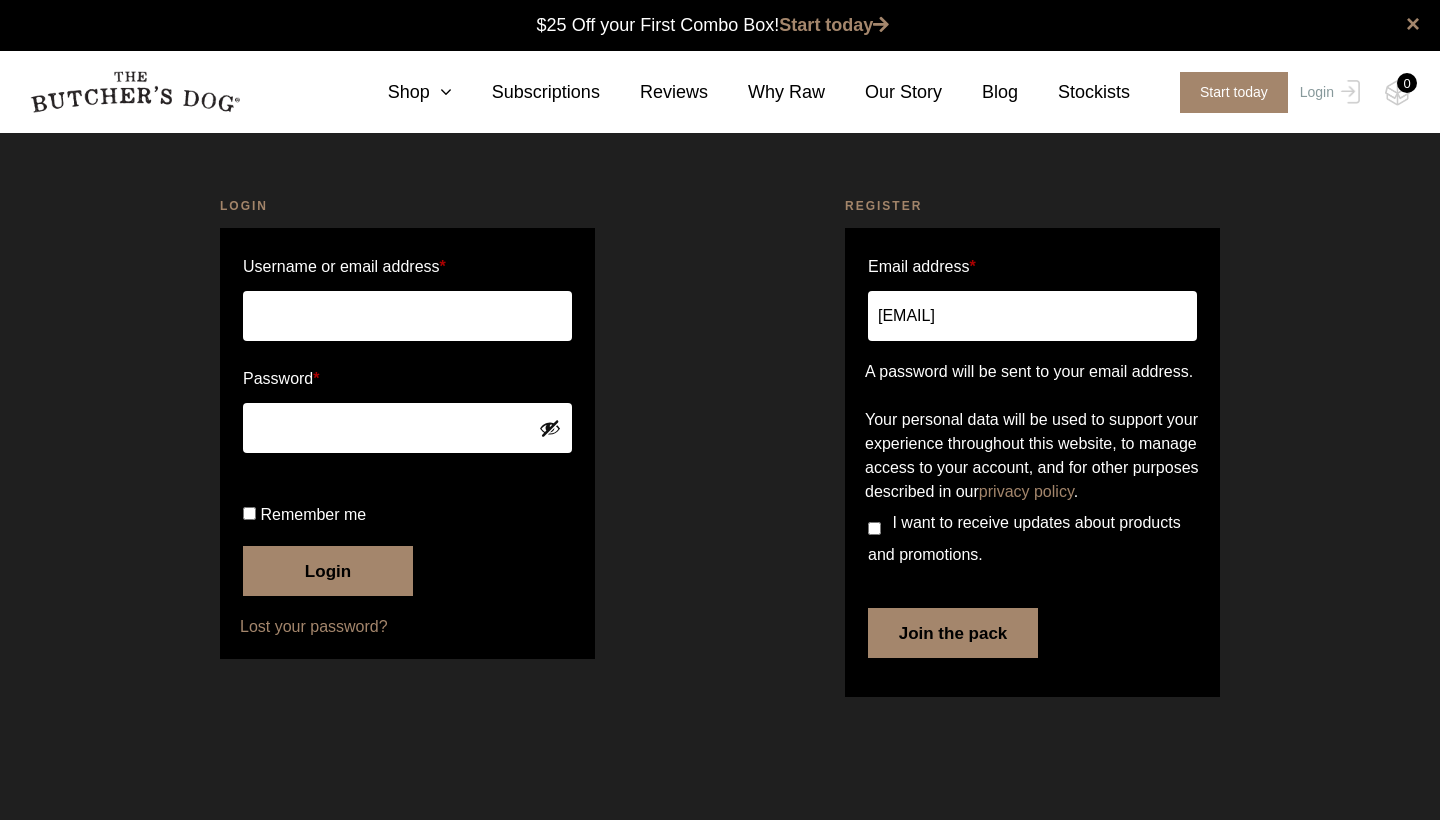 click on "Join the pack" at bounding box center (953, 633) 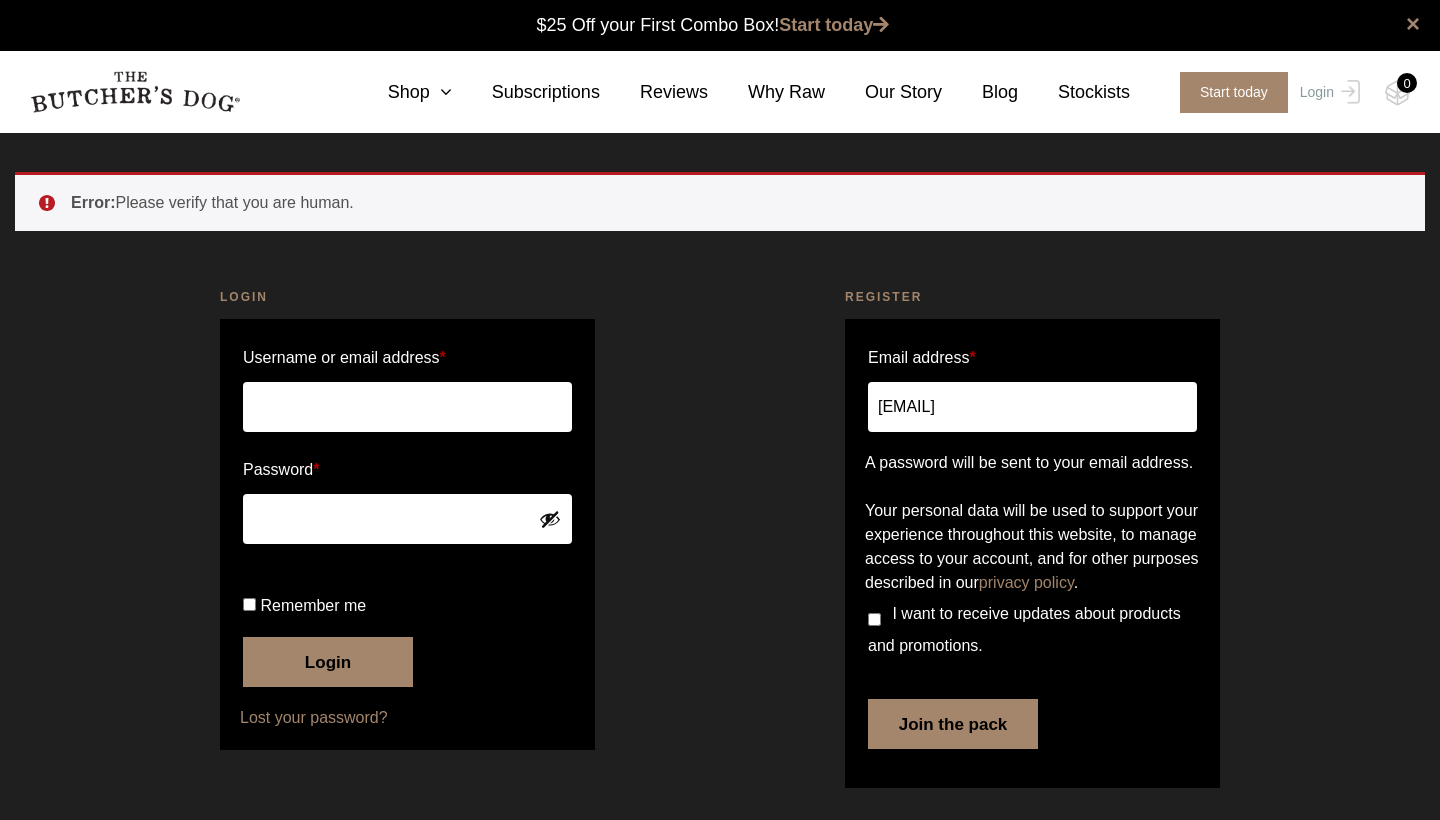 scroll, scrollTop: 0, scrollLeft: 0, axis: both 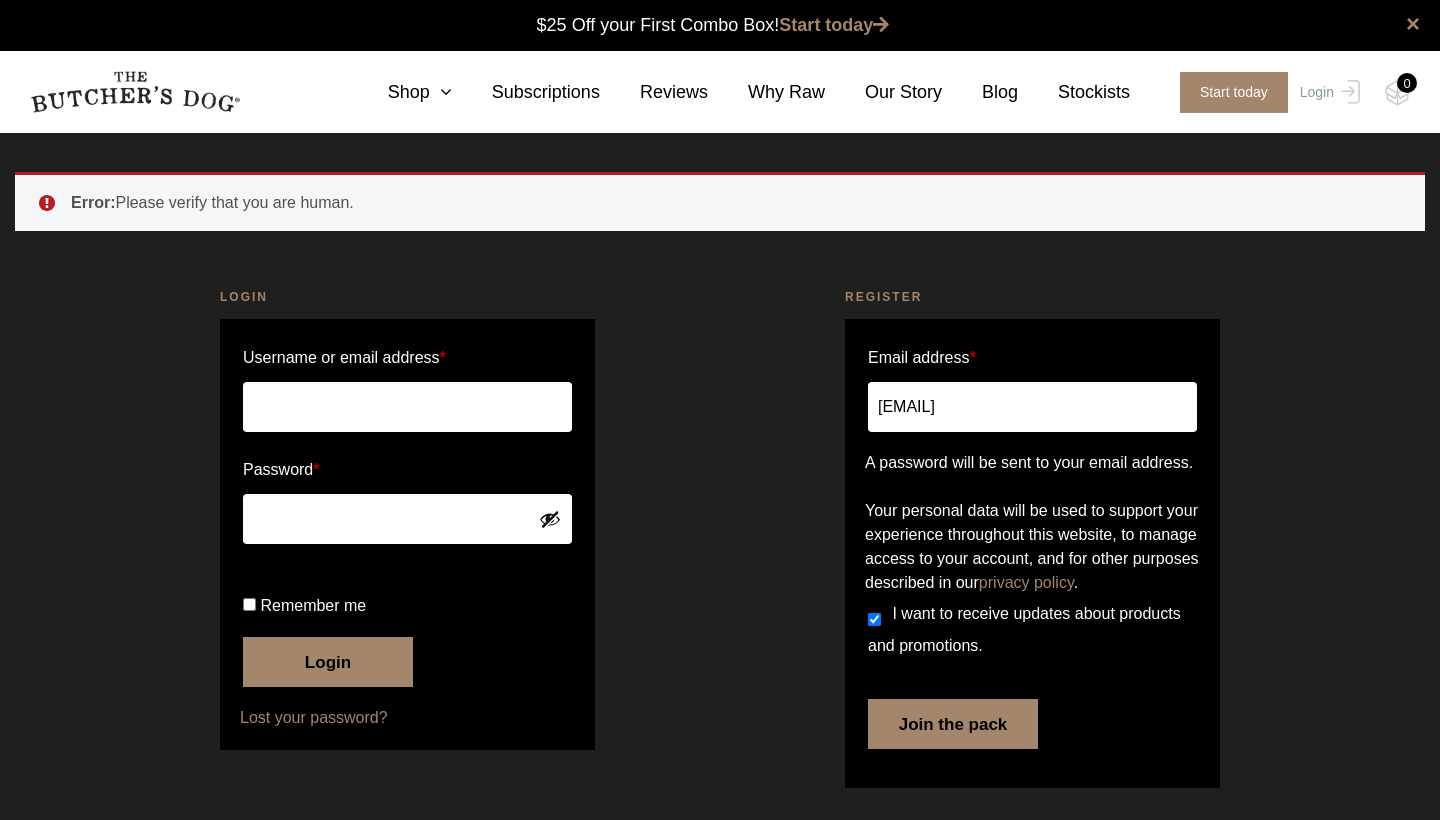 click on "I want to receive updates about products and promotions." at bounding box center (874, 619) 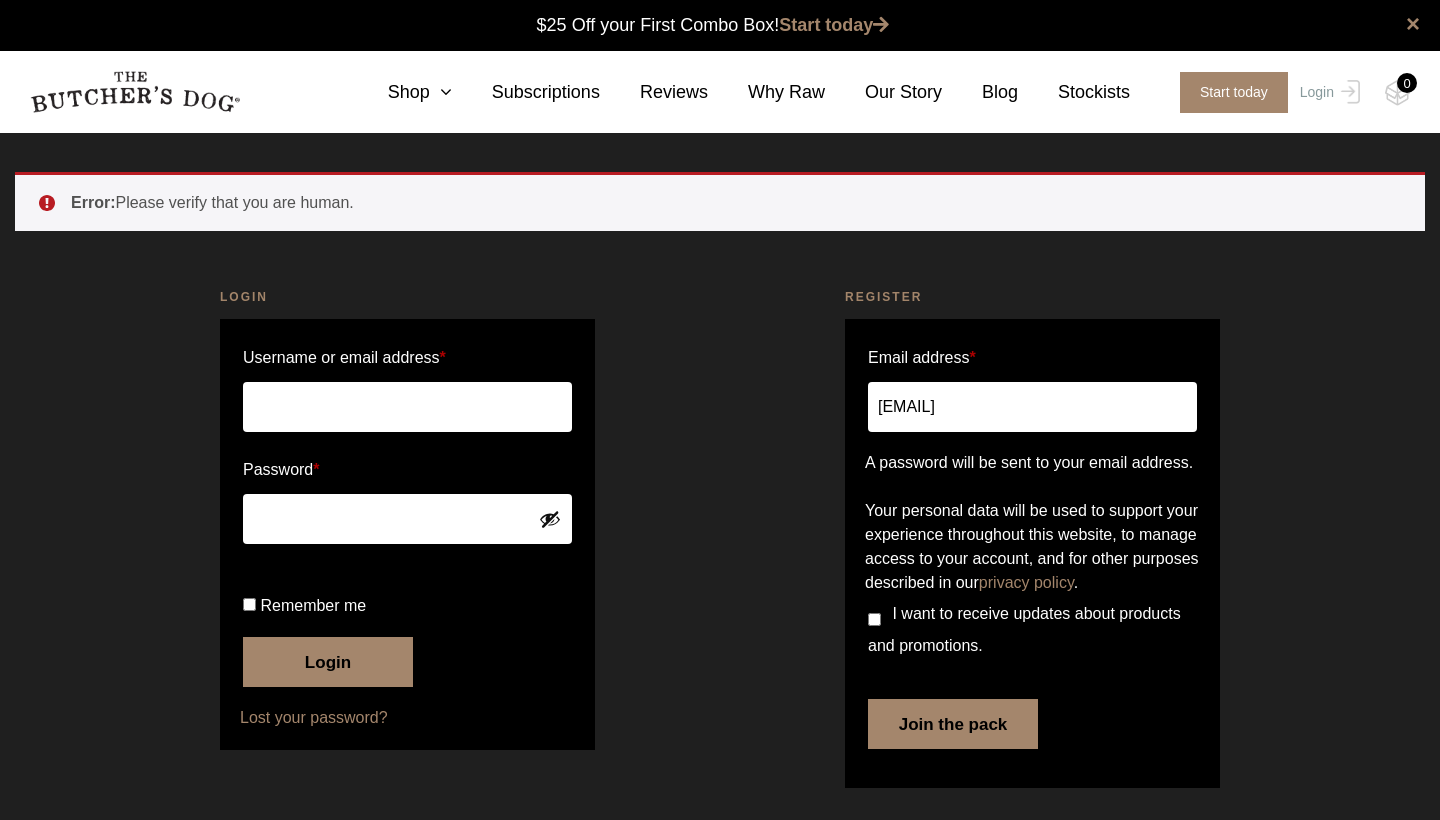 click on "Join the pack" at bounding box center (953, 724) 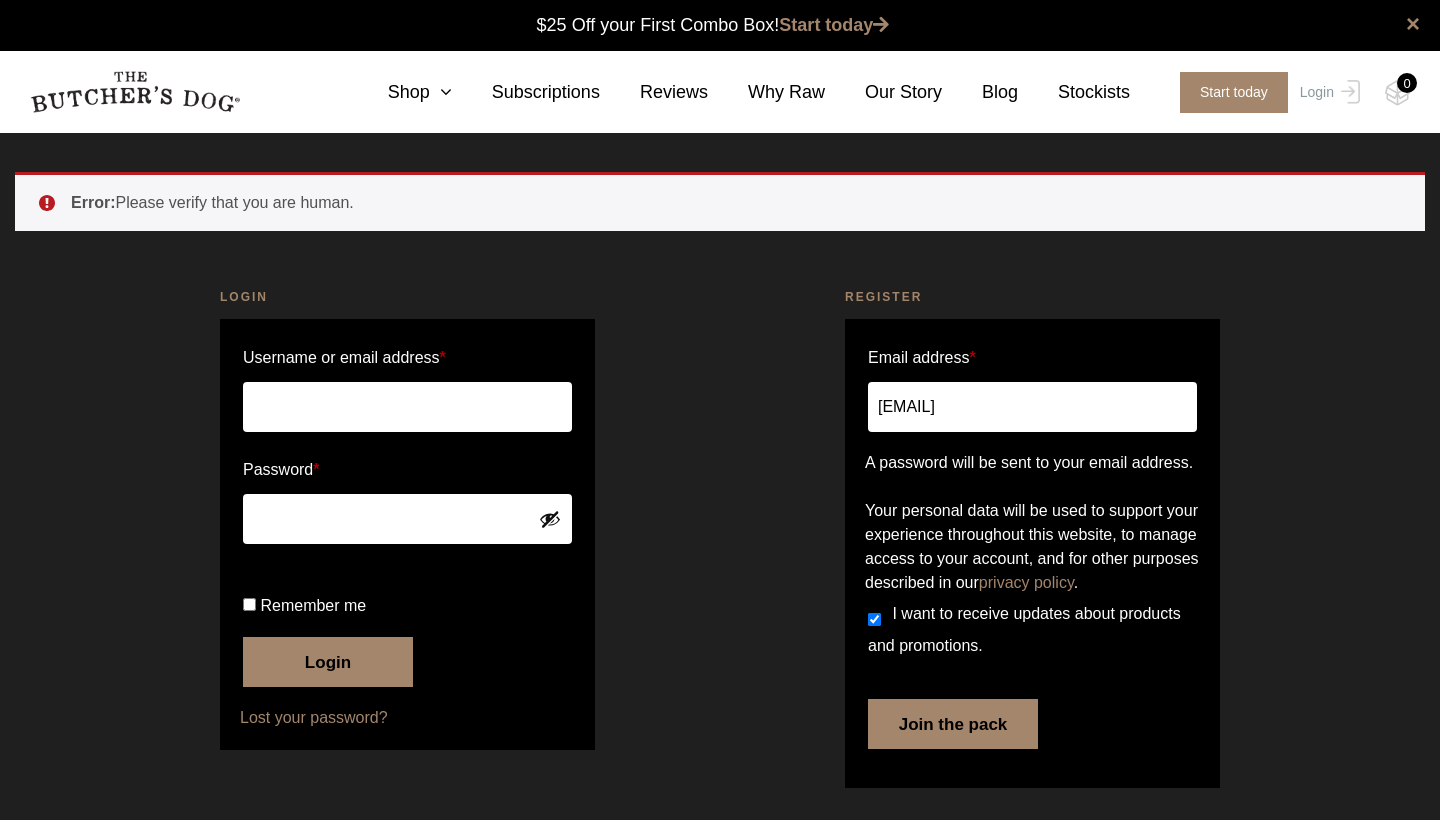 click on "Join the pack" at bounding box center [953, 724] 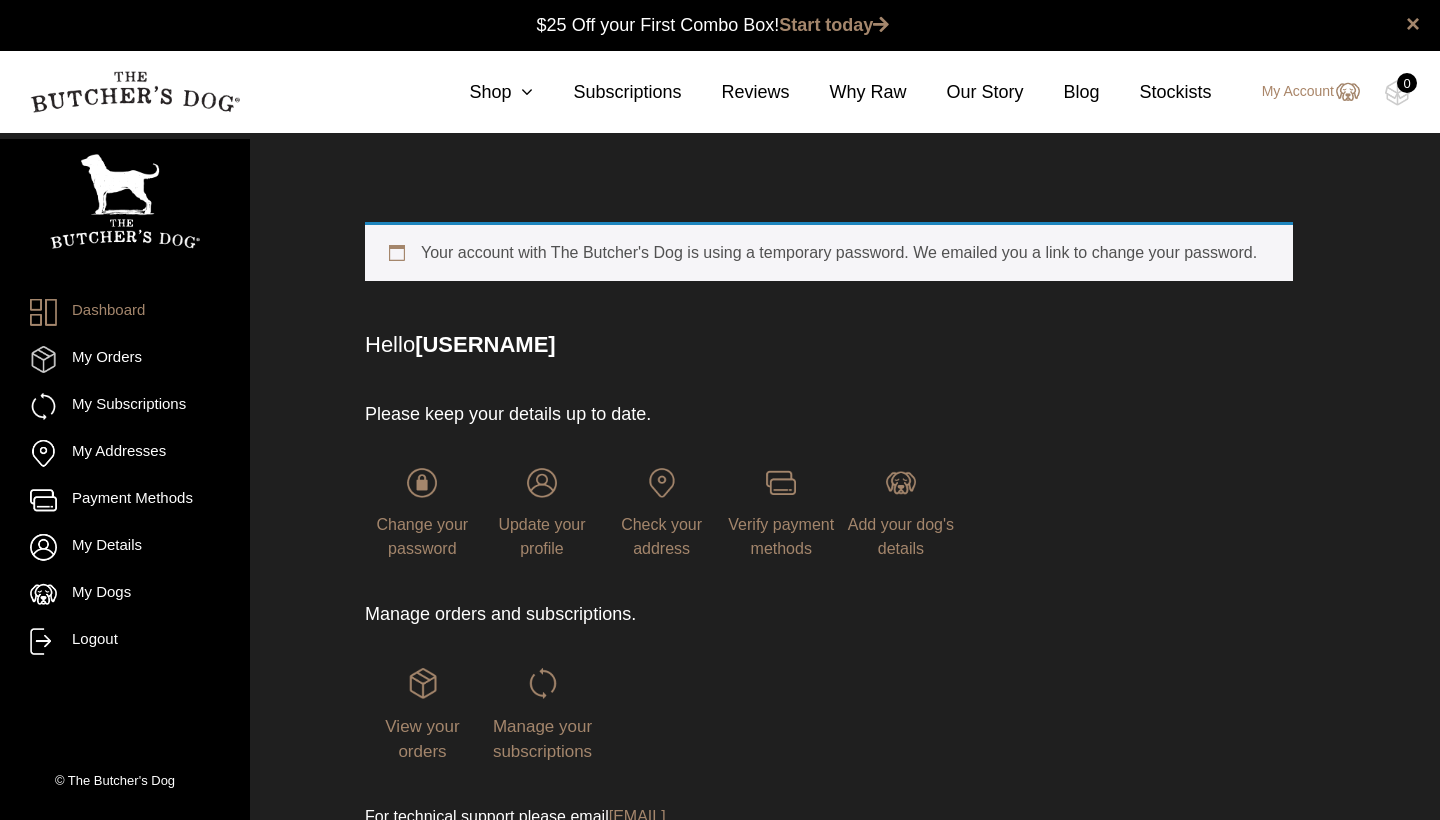 scroll, scrollTop: 0, scrollLeft: 0, axis: both 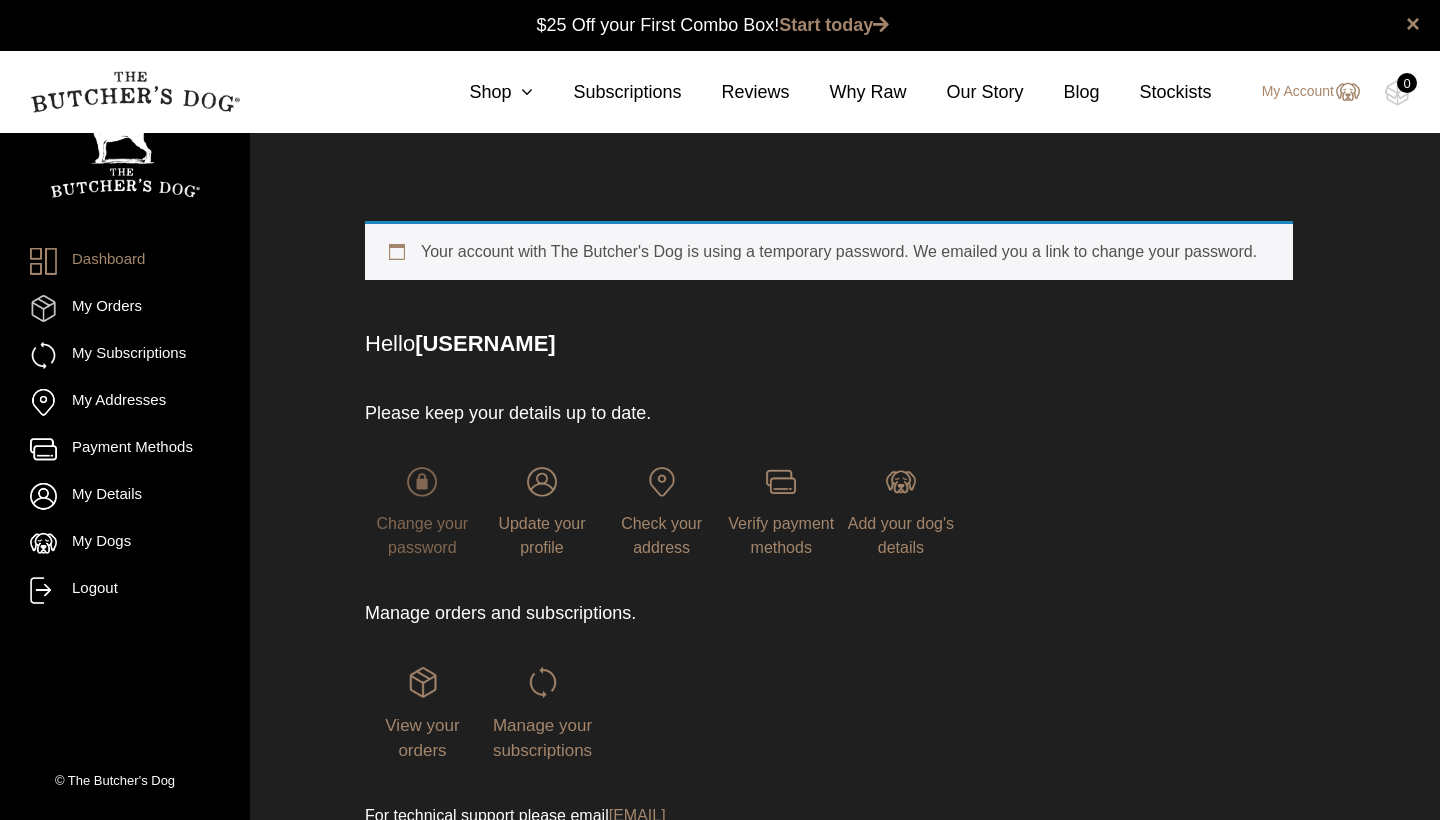 click at bounding box center [422, 482] 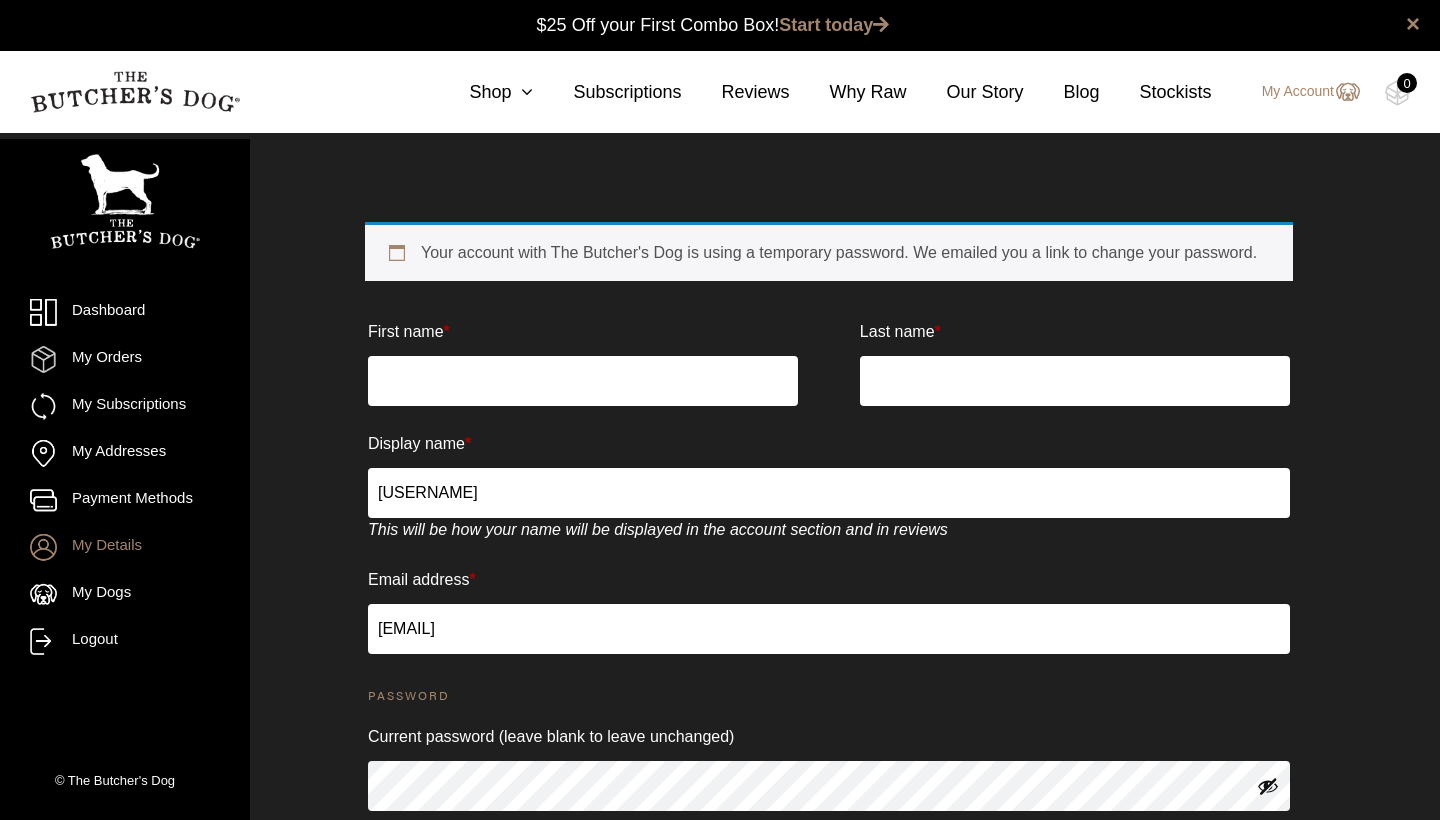 scroll, scrollTop: 0, scrollLeft: 0, axis: both 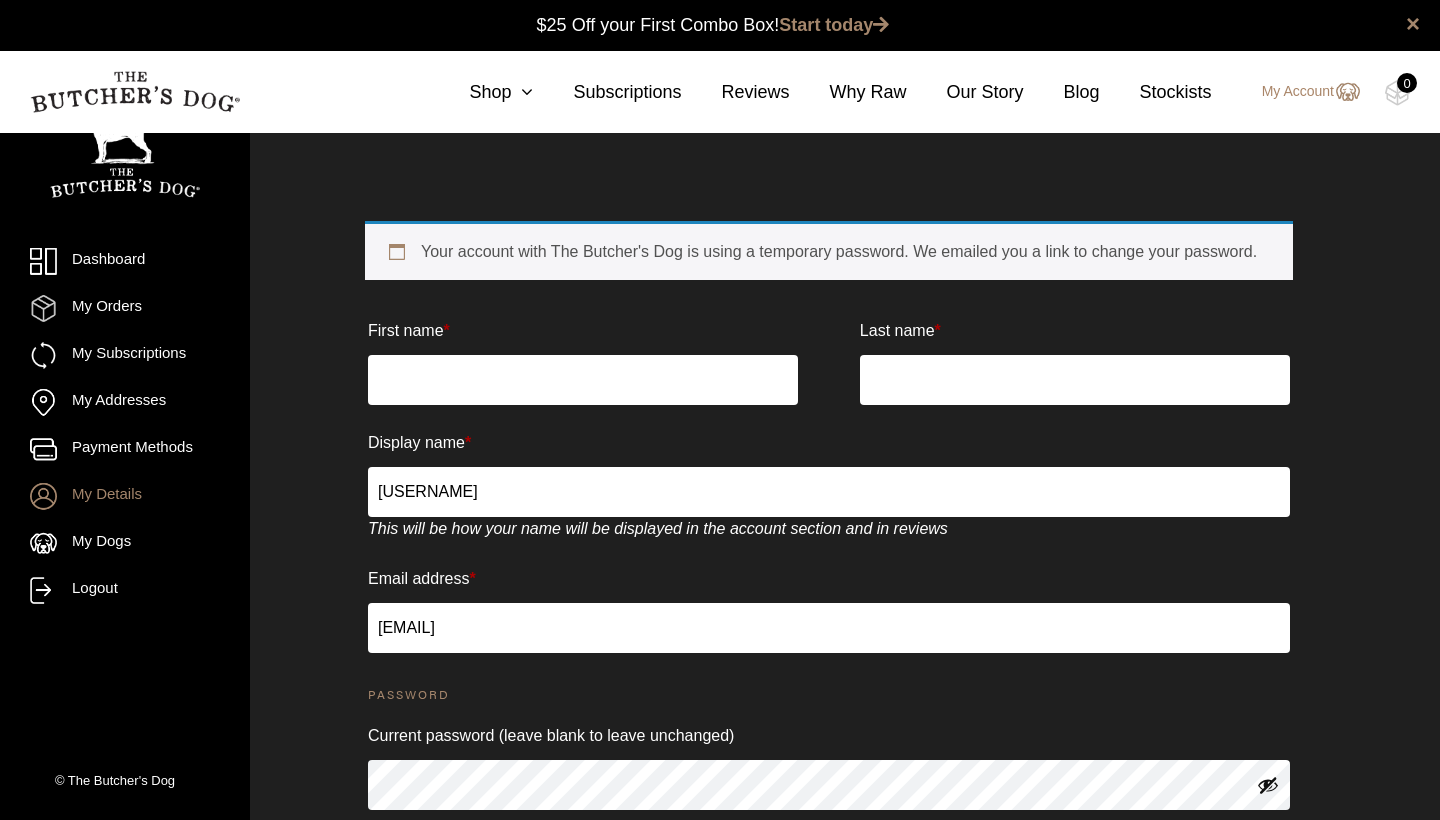click on "First name  *" at bounding box center [583, 380] 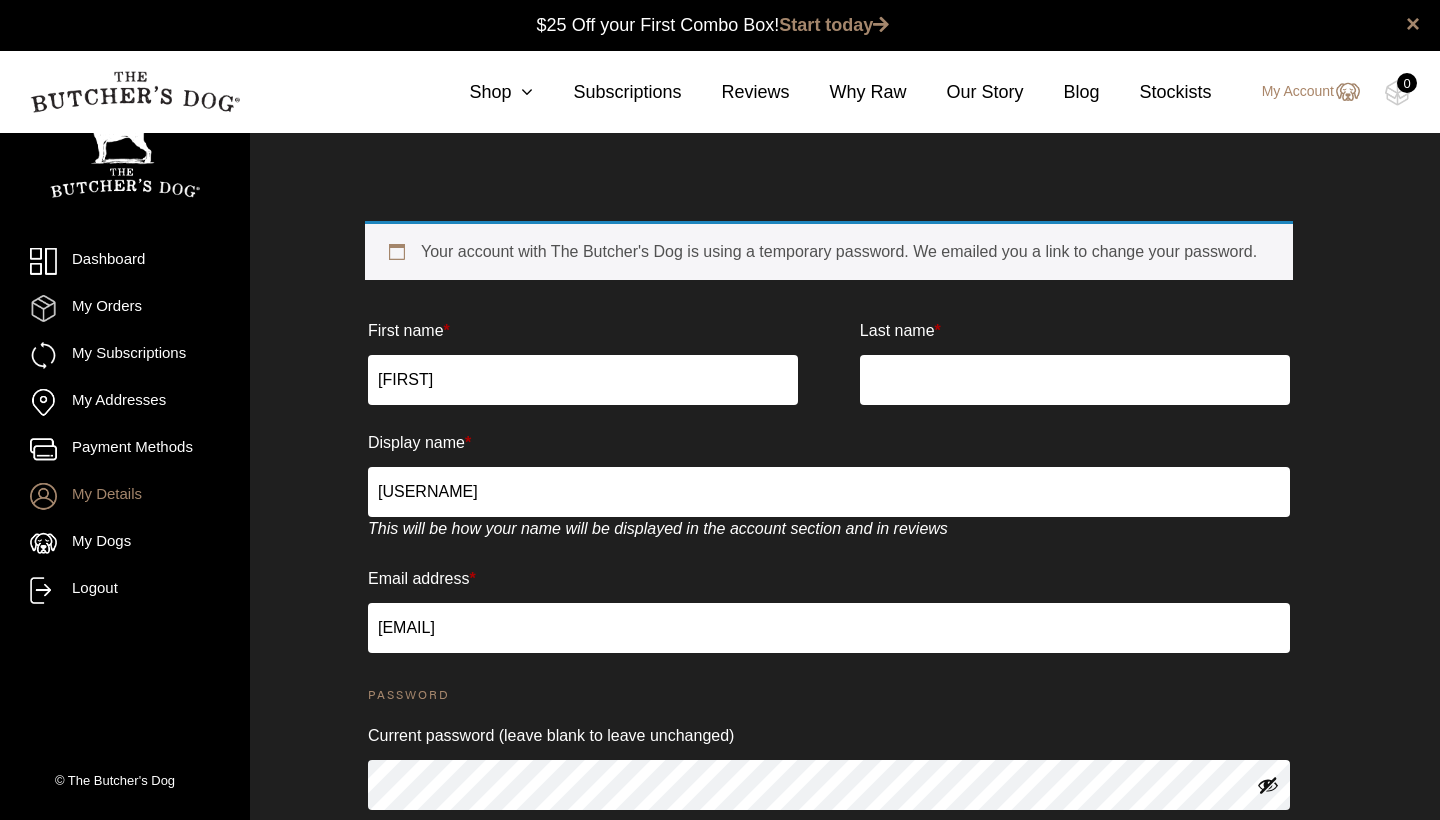 type on "Louisa" 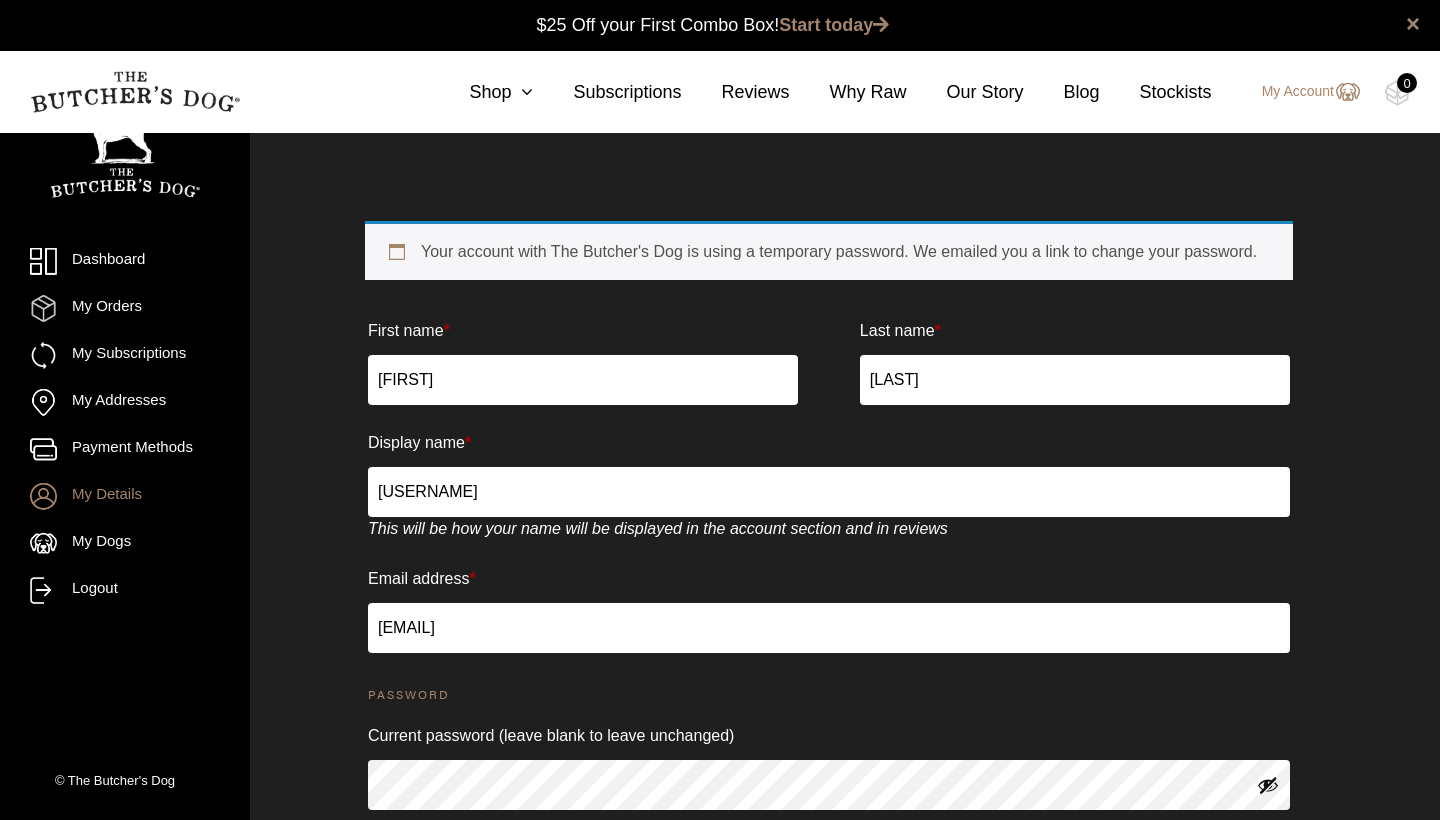 type on "Otway" 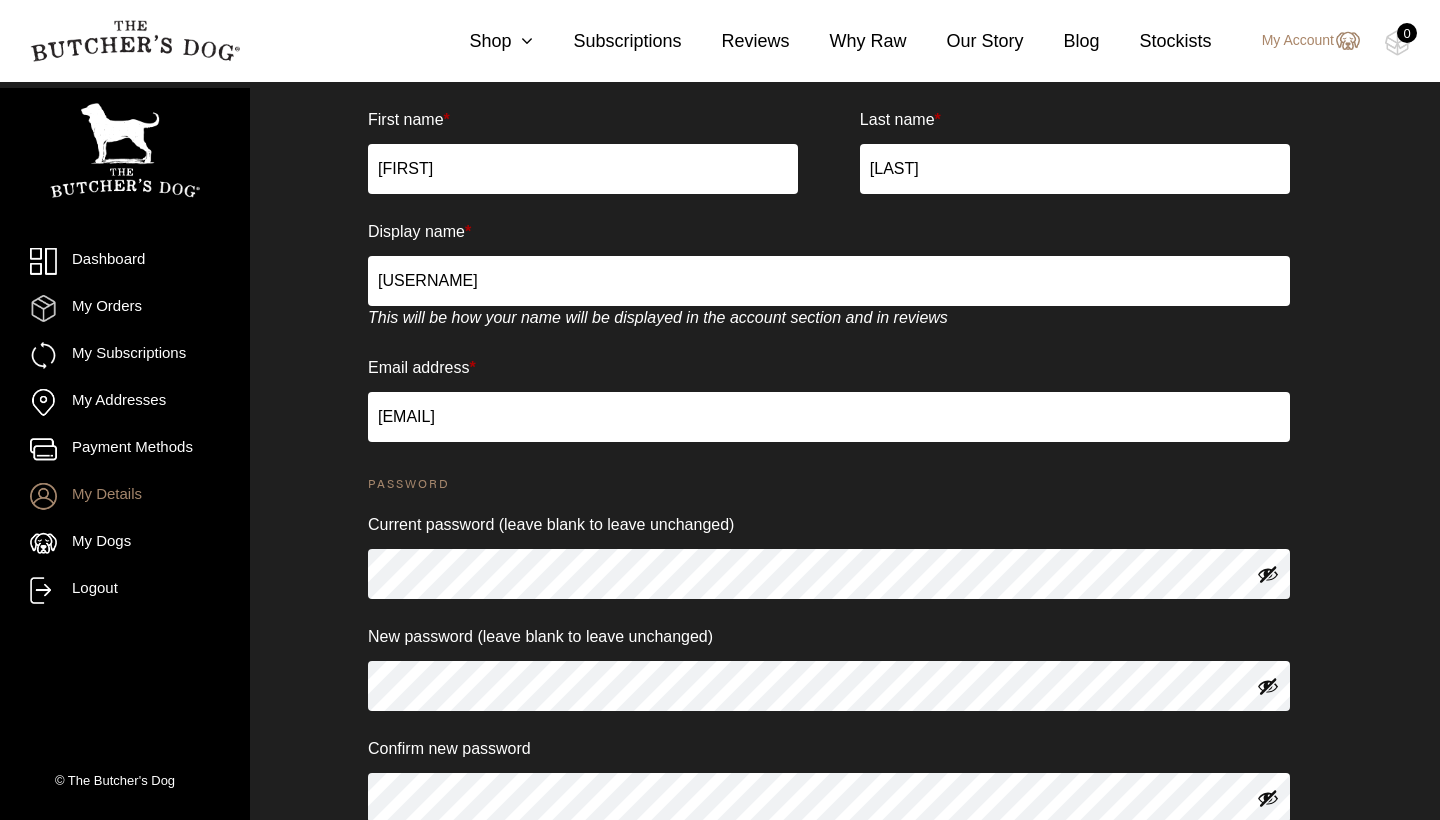 scroll, scrollTop: 240, scrollLeft: 0, axis: vertical 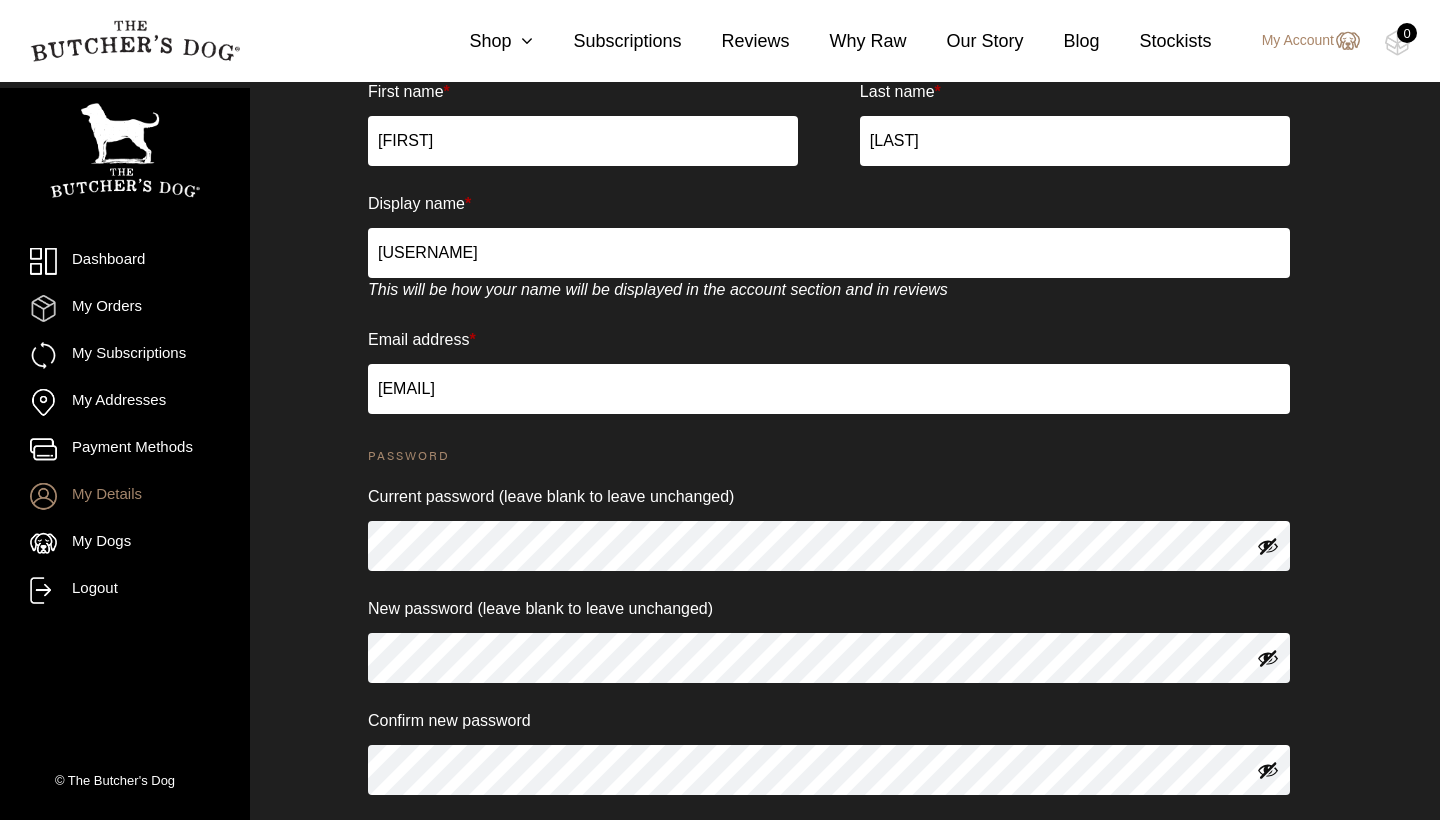 click on "First name  *
Louisa
Last name  *
Otway
Display name  *
louisa.otway   This will be how your name will be displayed in the account section and in reviews
Email address  *
louisa.otway@outlook.com
Password
Current password (leave blank to leave unchanged)
New password (leave blank to leave unchanged)
Confirm new password
Save changes" at bounding box center (829, 478) 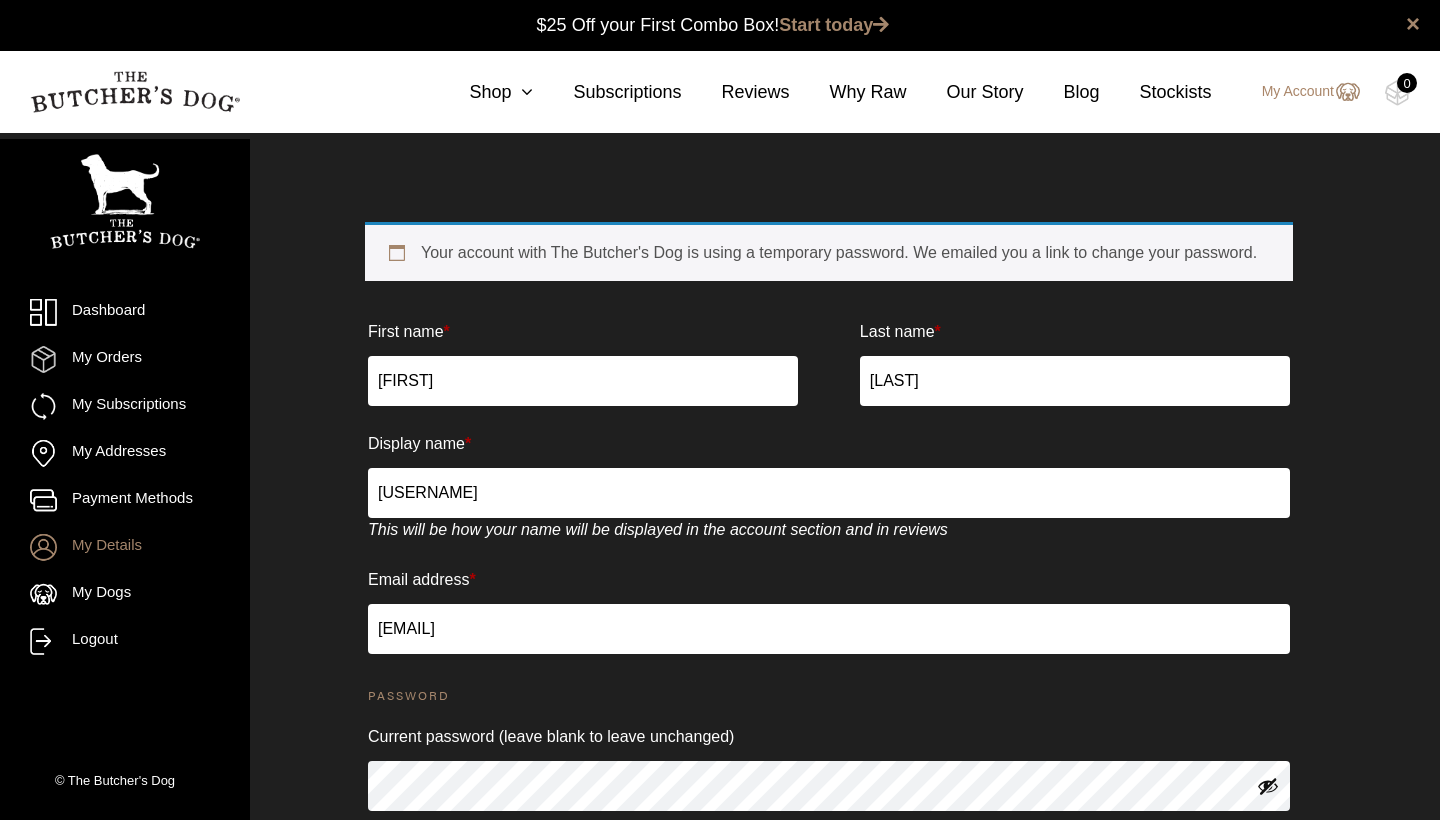 scroll, scrollTop: 0, scrollLeft: 0, axis: both 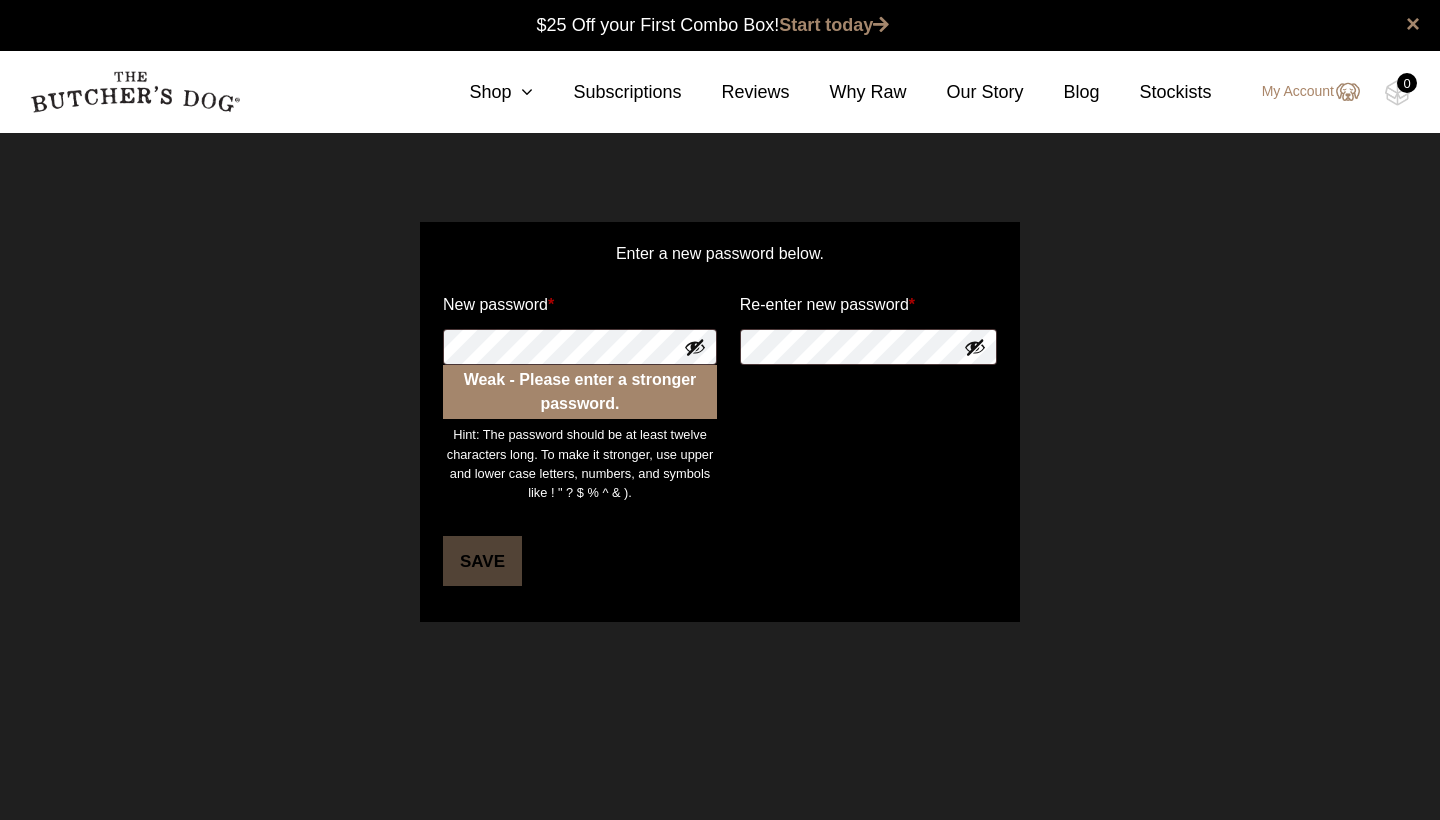 click at bounding box center [975, 347] 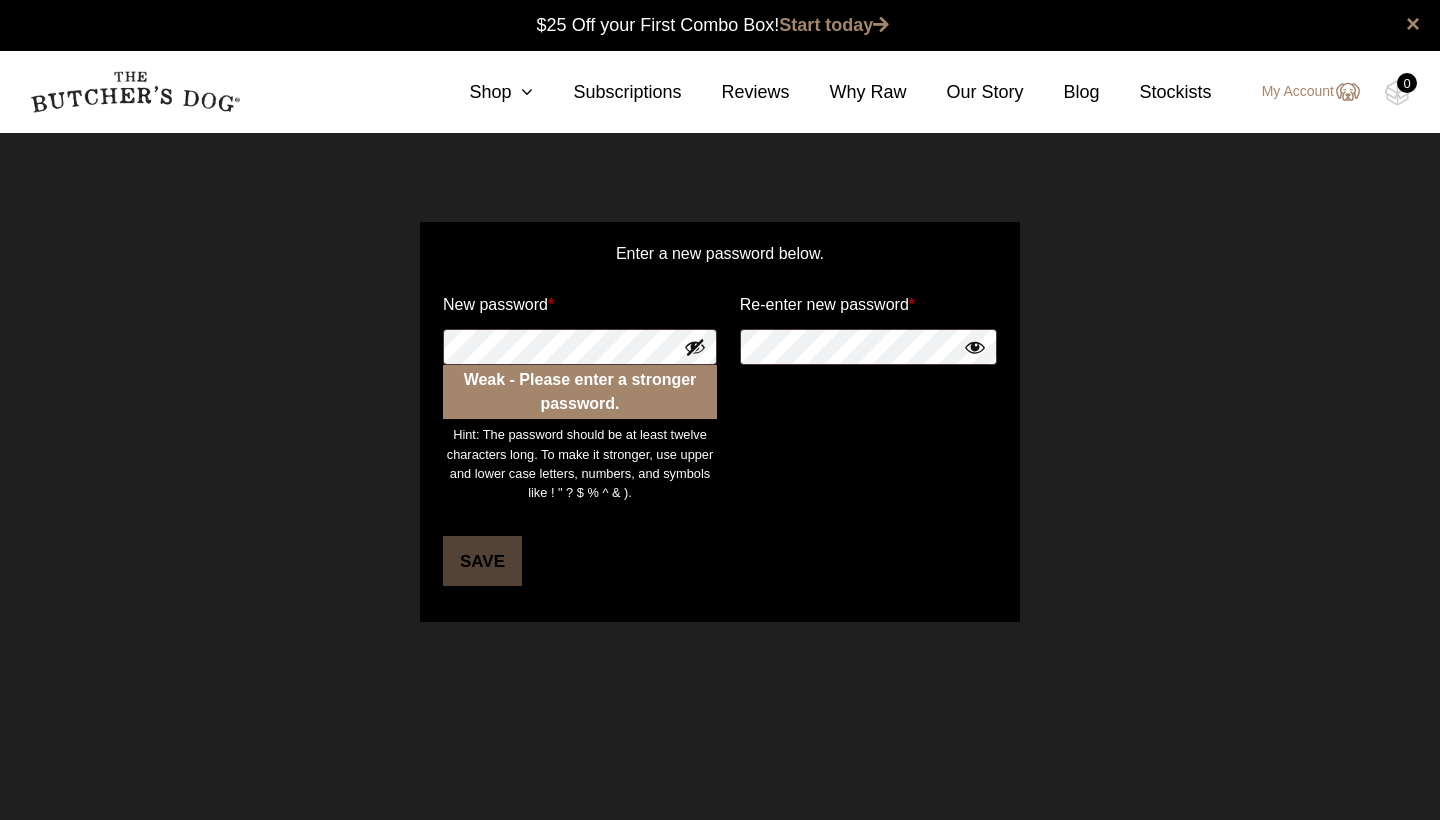 click at bounding box center (695, 347) 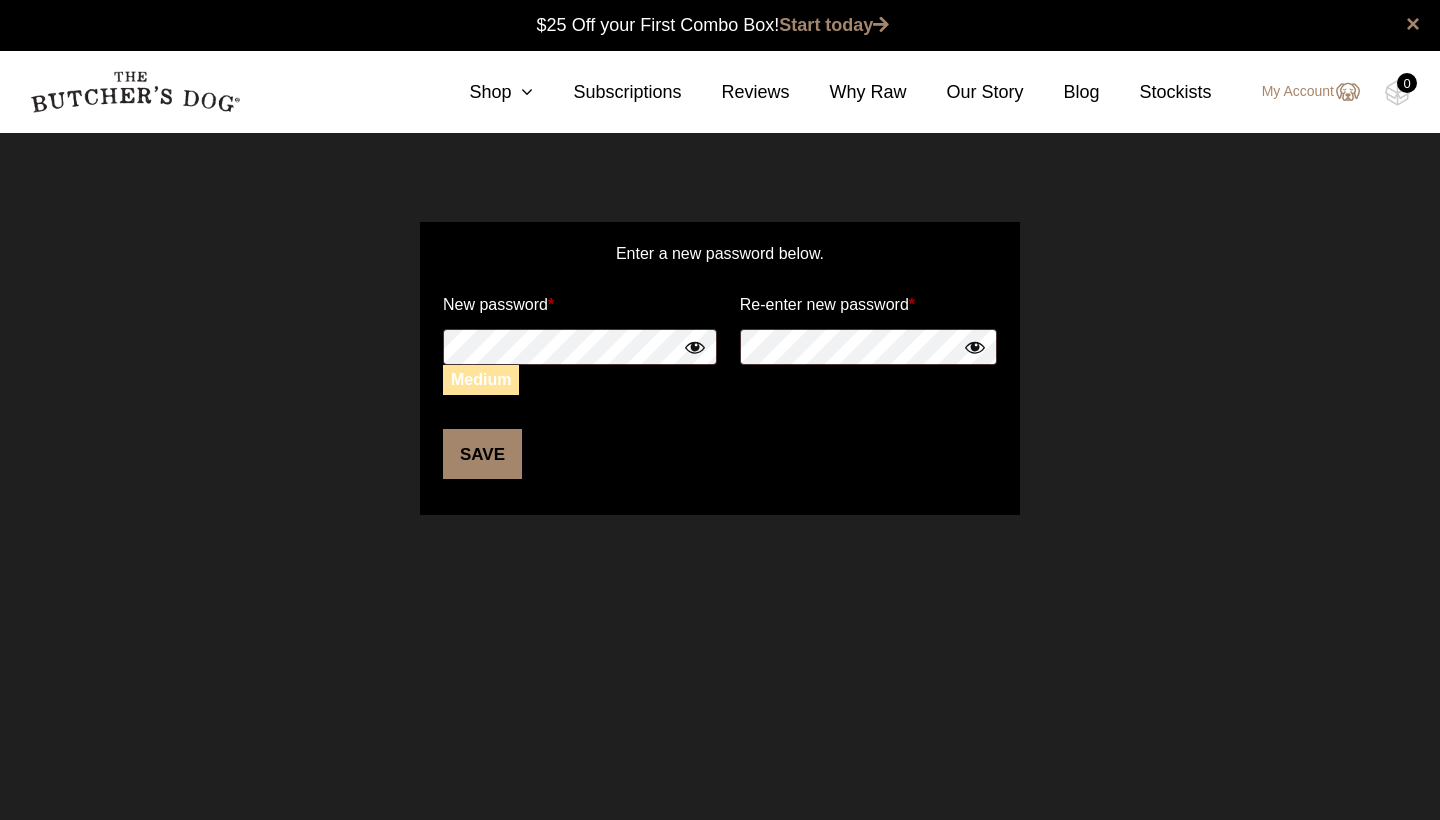 click on "Save" at bounding box center (482, 454) 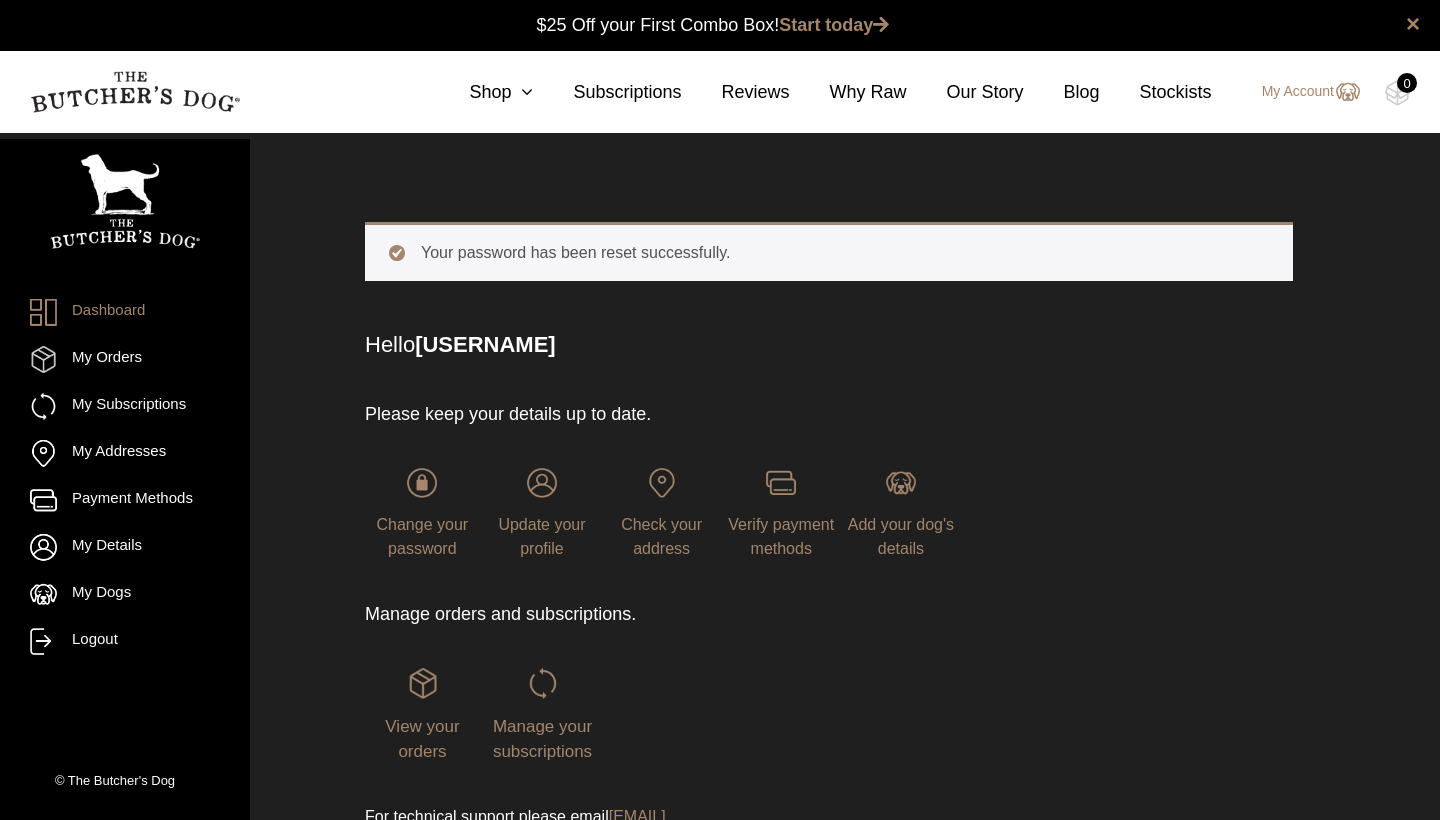 scroll, scrollTop: 0, scrollLeft: 0, axis: both 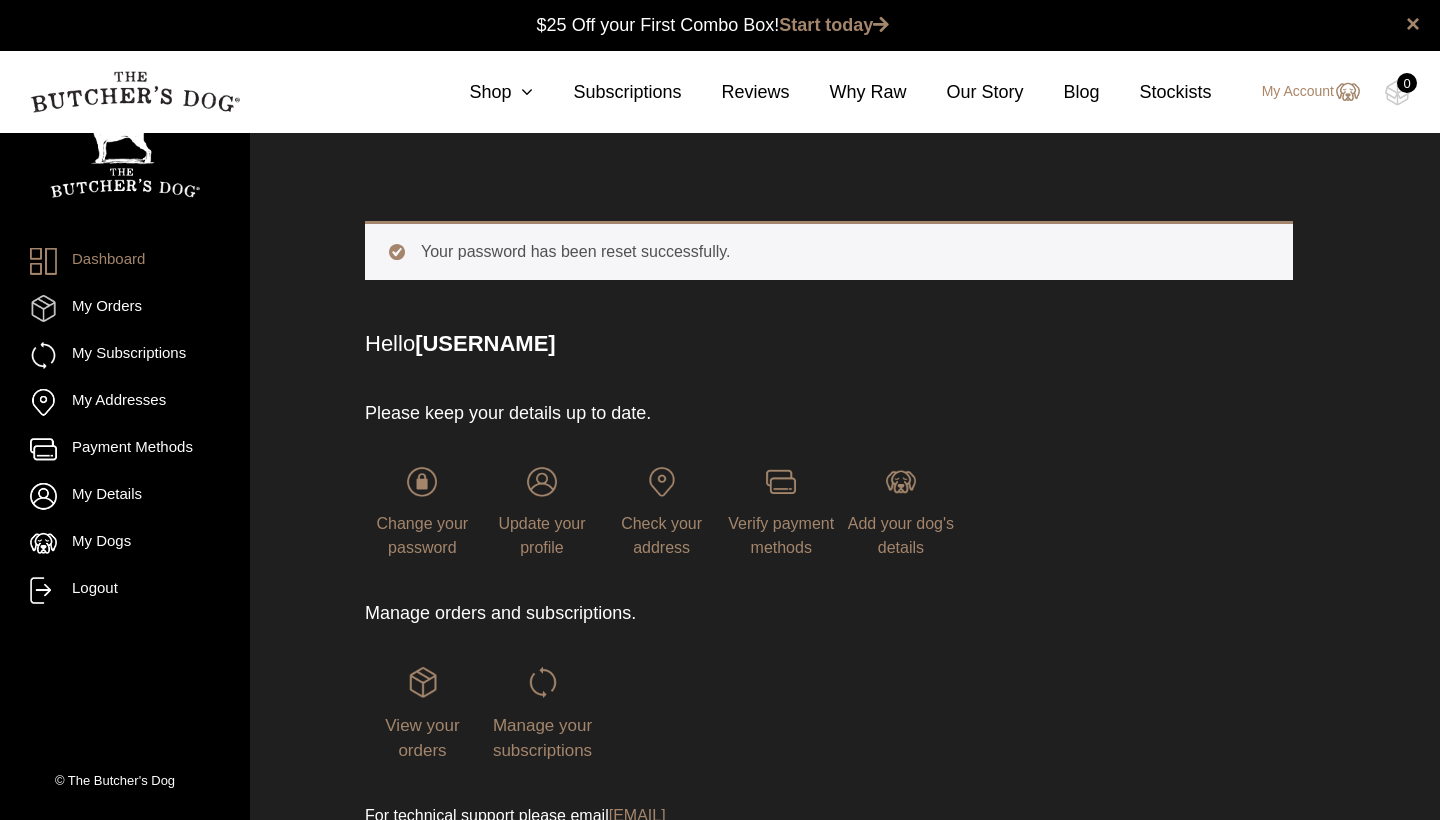 click on "Update your profile" at bounding box center (542, 513) 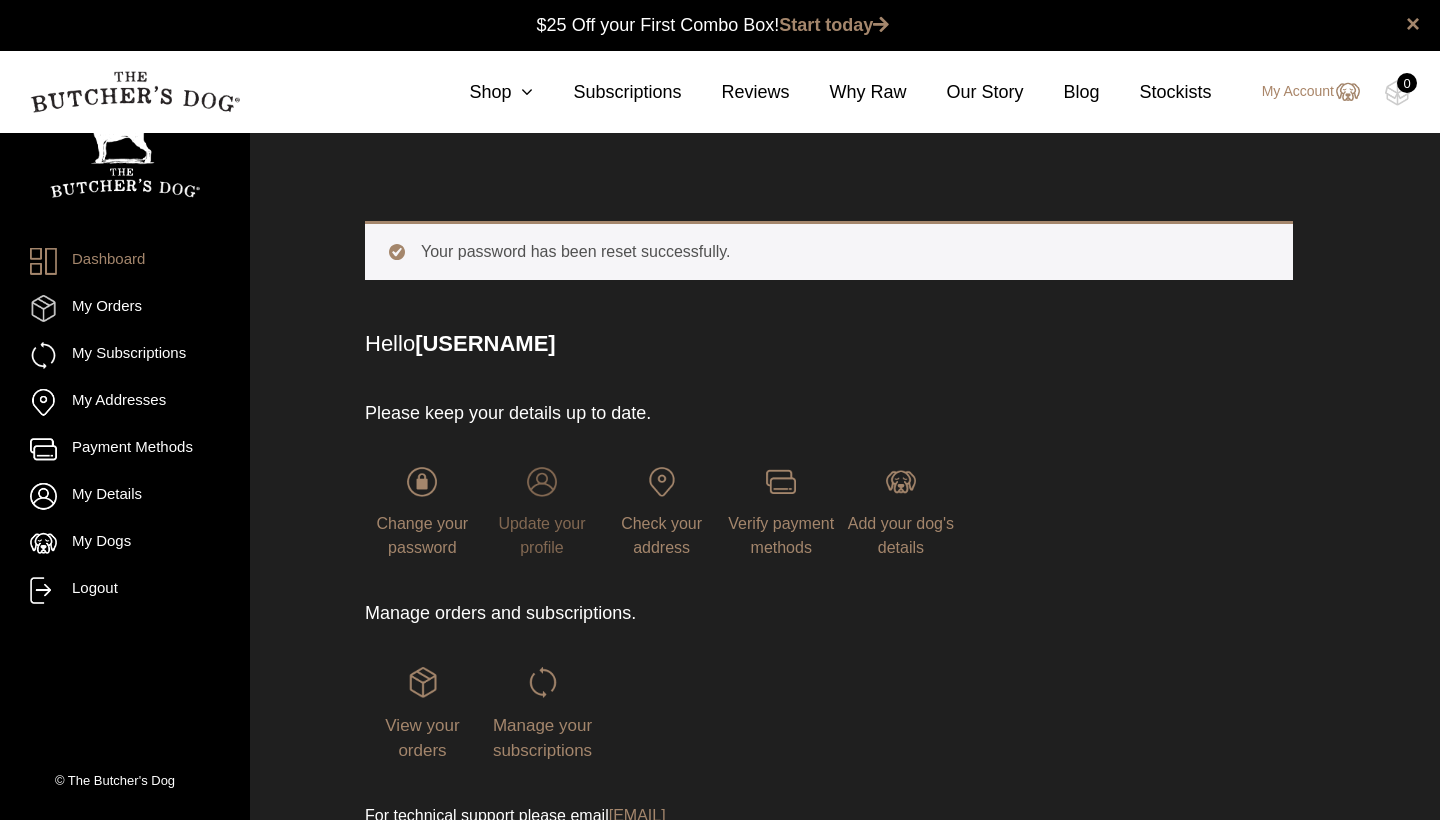 click at bounding box center (542, 482) 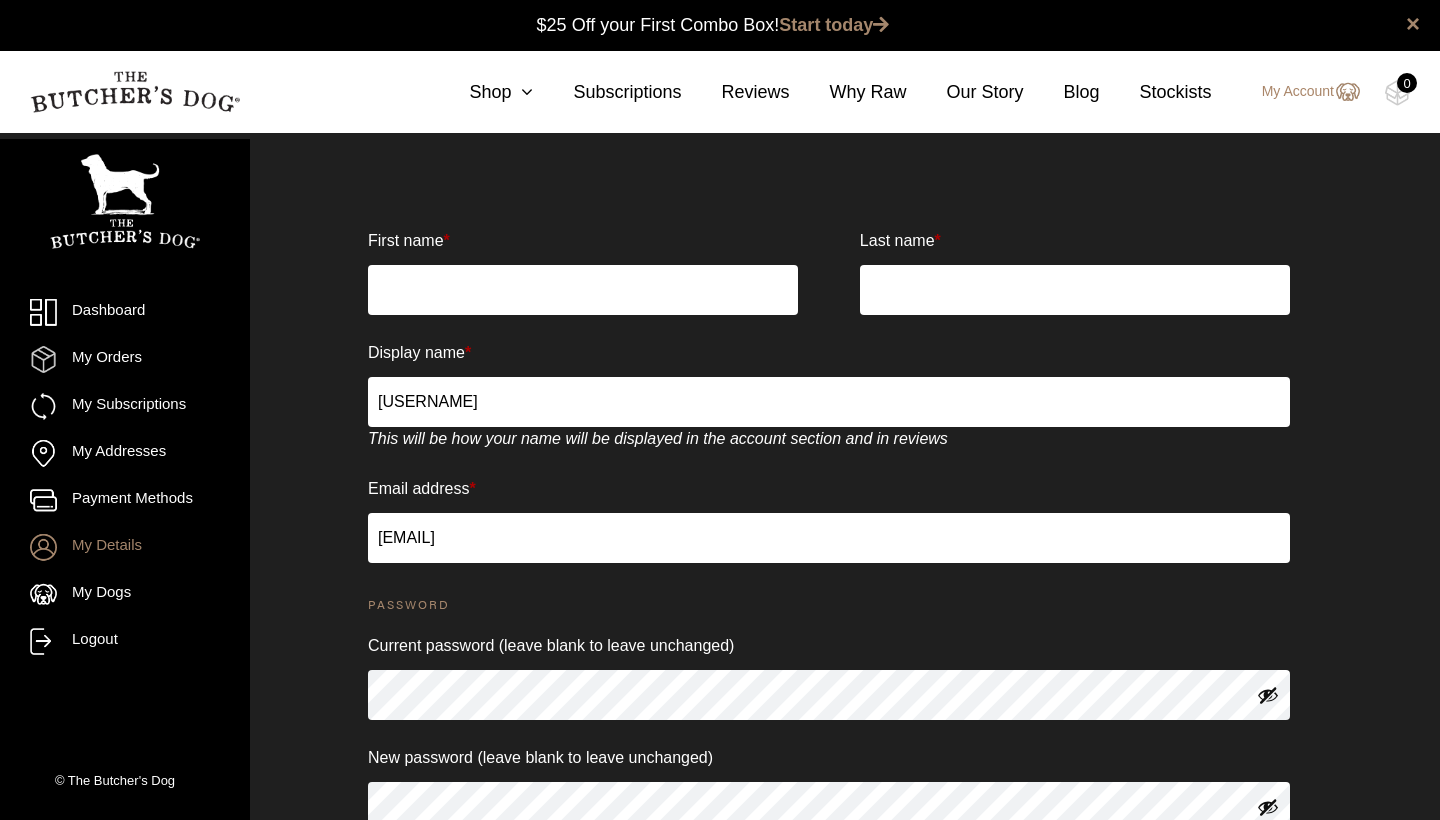 scroll, scrollTop: 0, scrollLeft: 0, axis: both 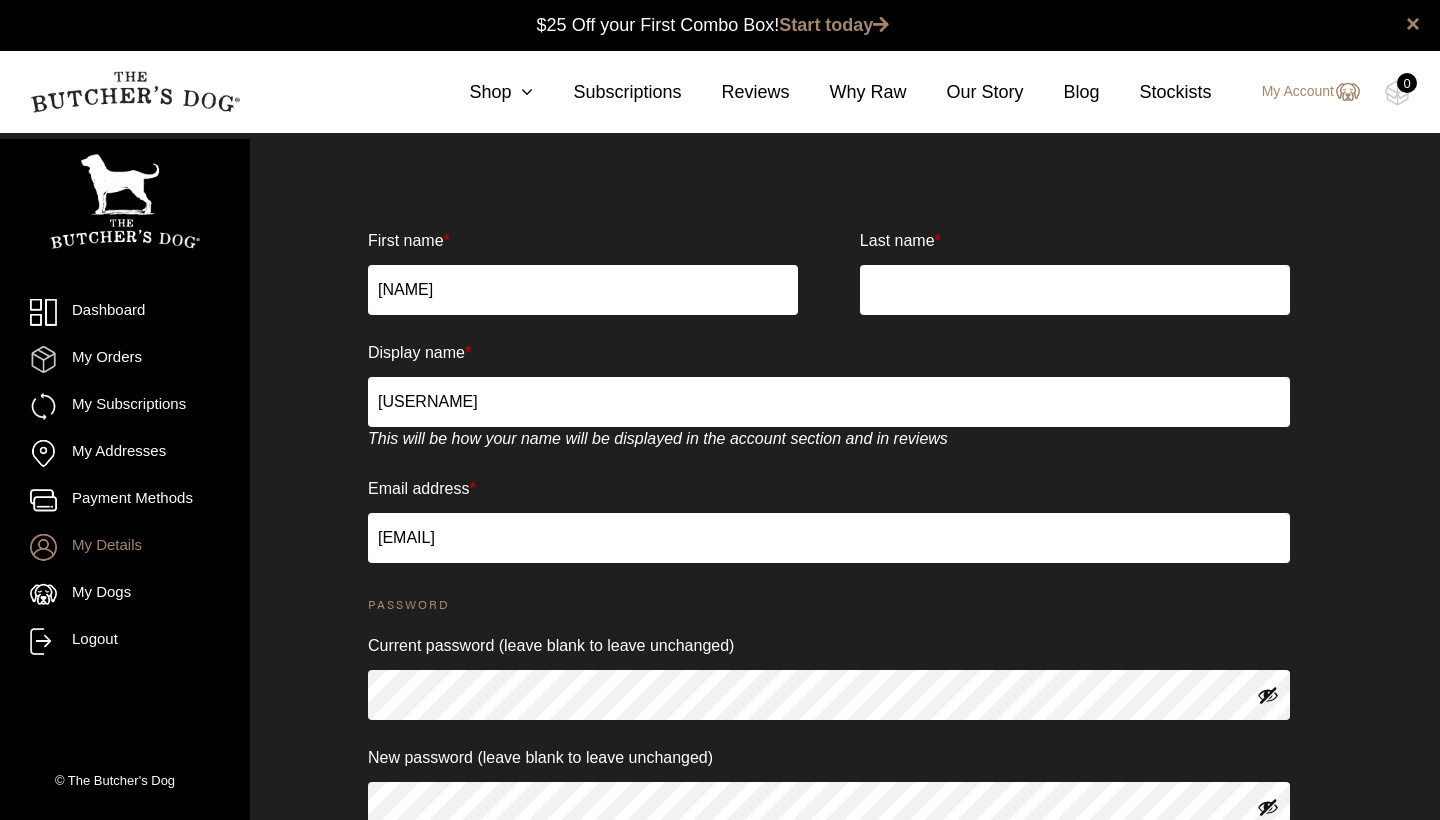 type on "Louisa" 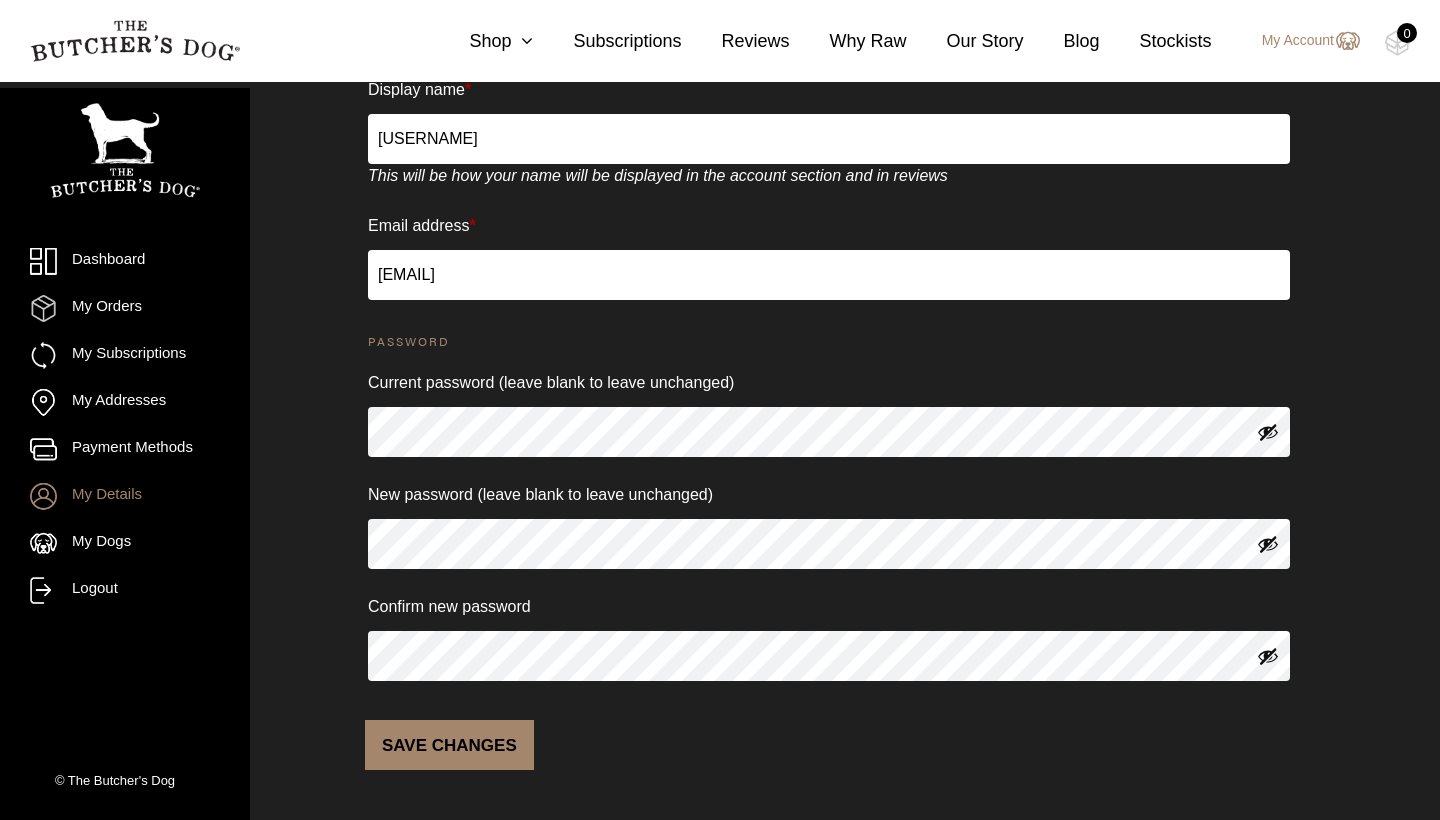 scroll, scrollTop: 263, scrollLeft: 0, axis: vertical 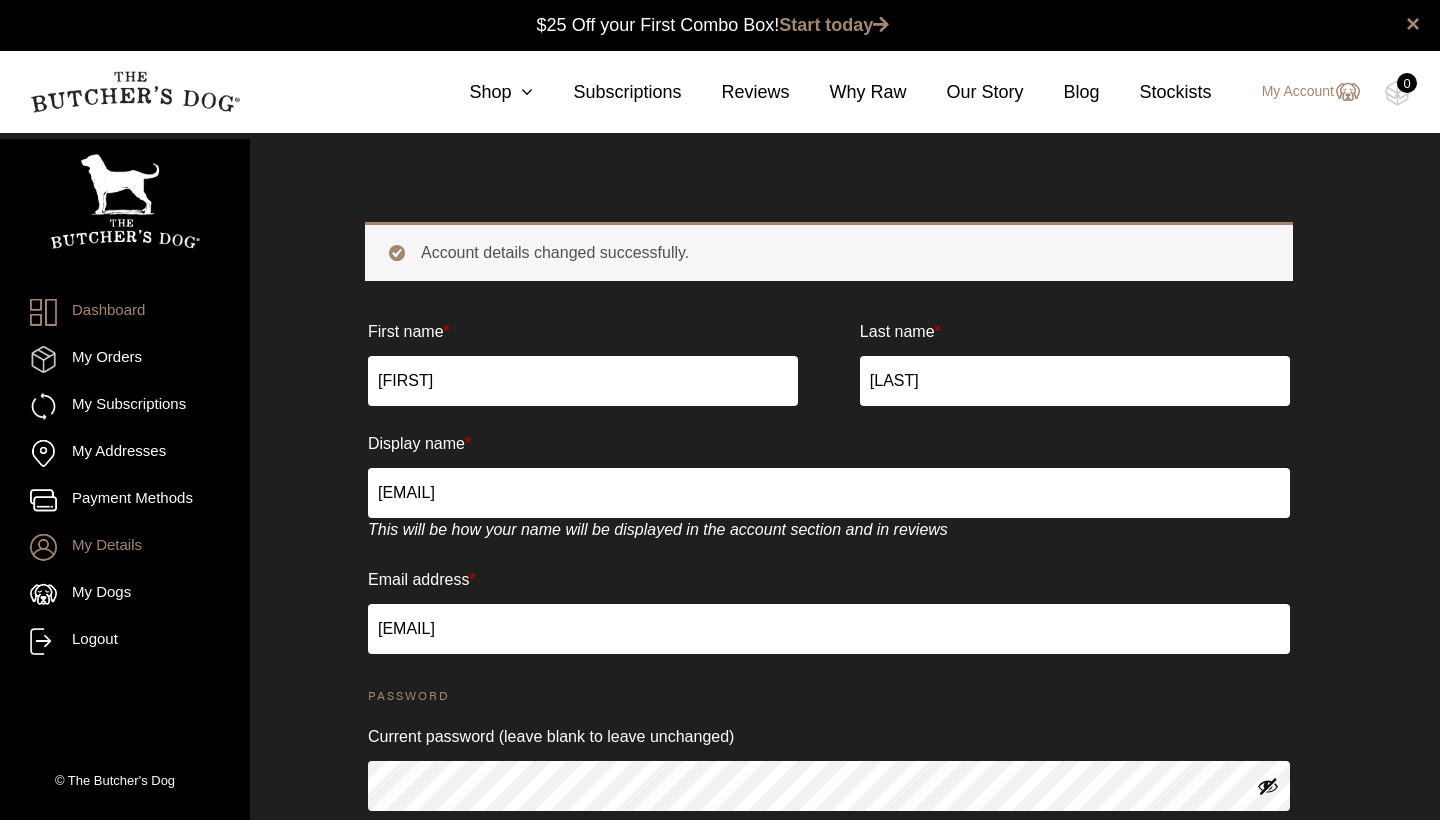 click on "Dashboard" at bounding box center (125, 312) 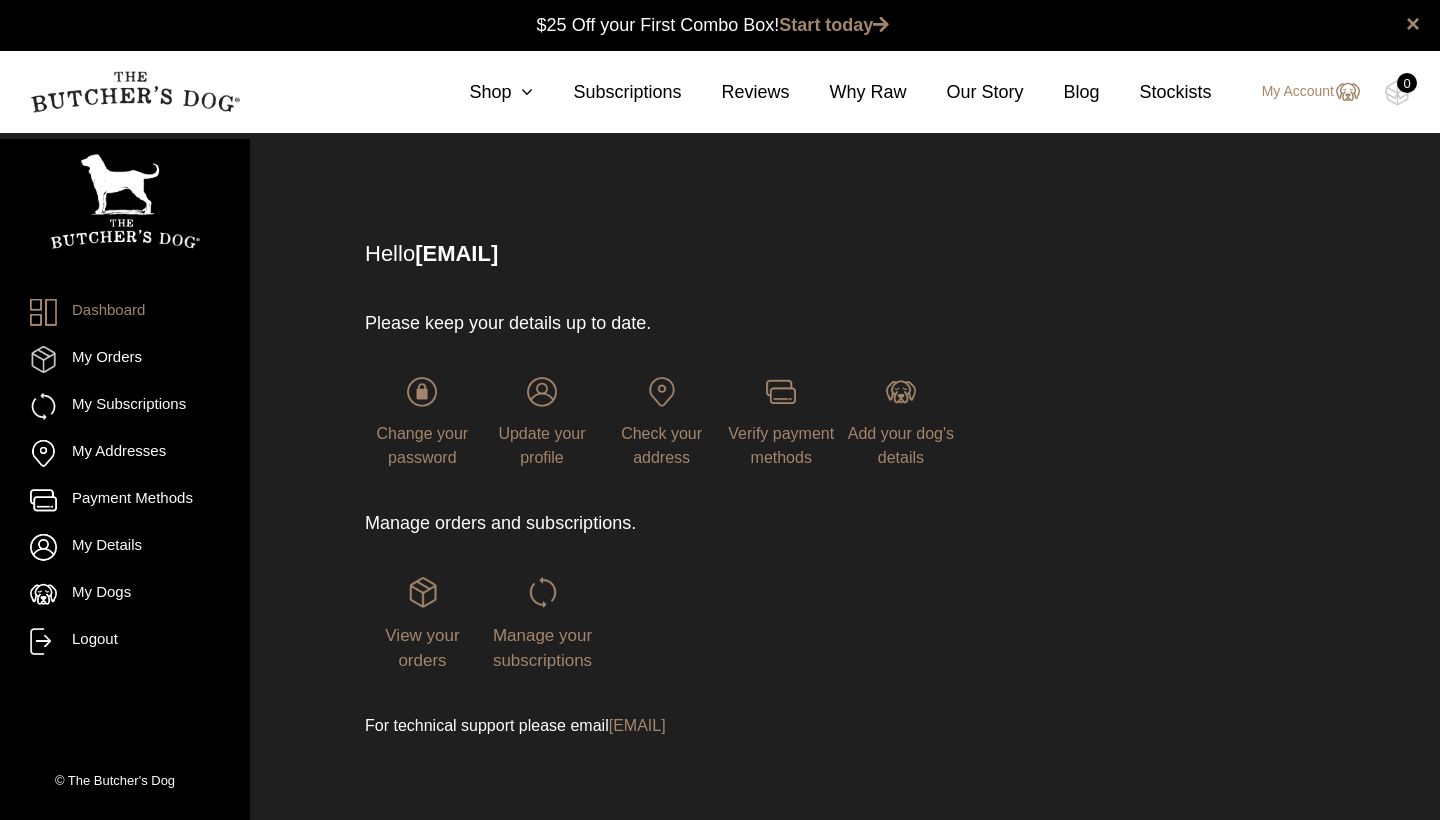 scroll, scrollTop: 0, scrollLeft: 0, axis: both 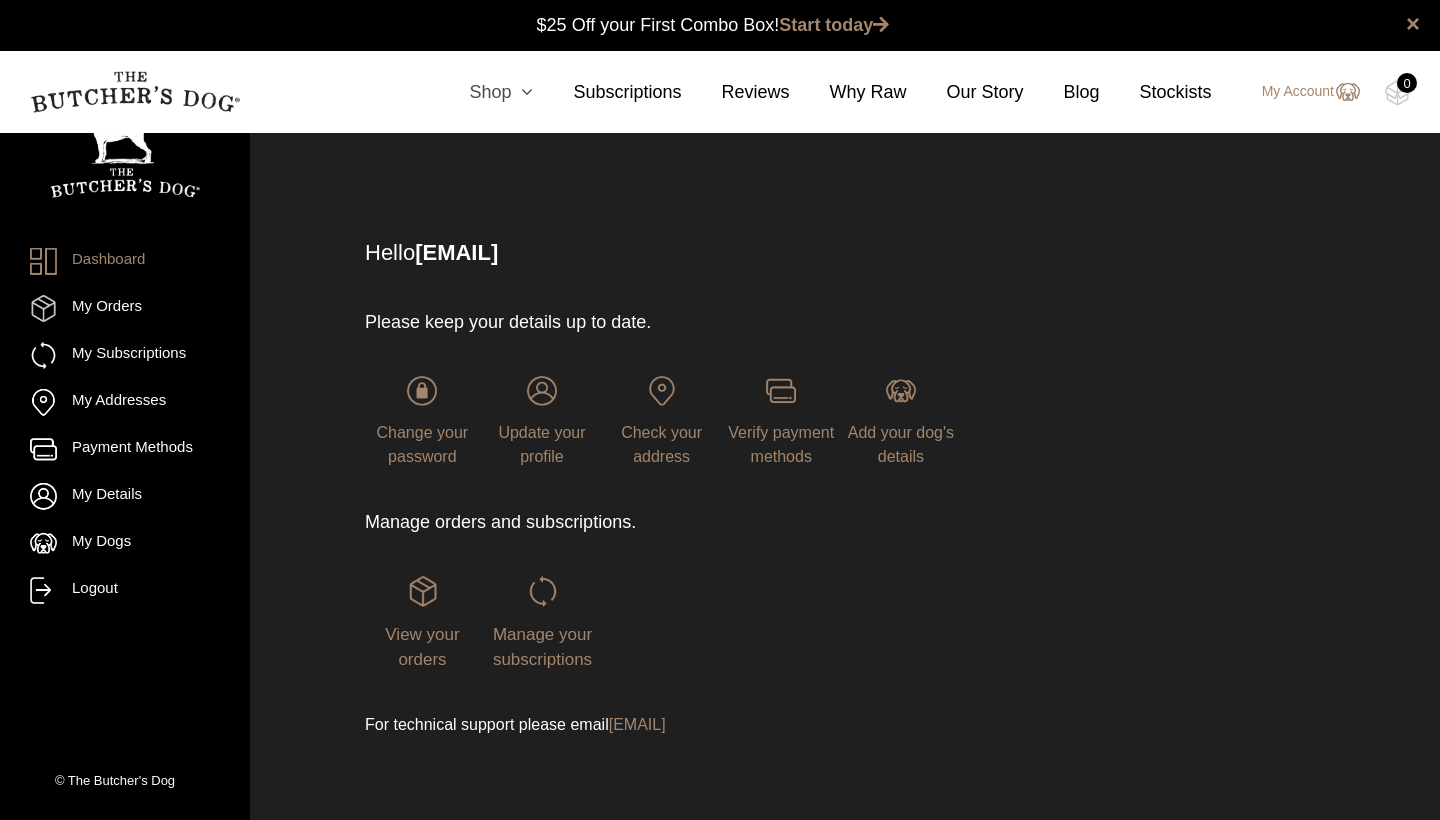click on "Shop" at bounding box center [481, 92] 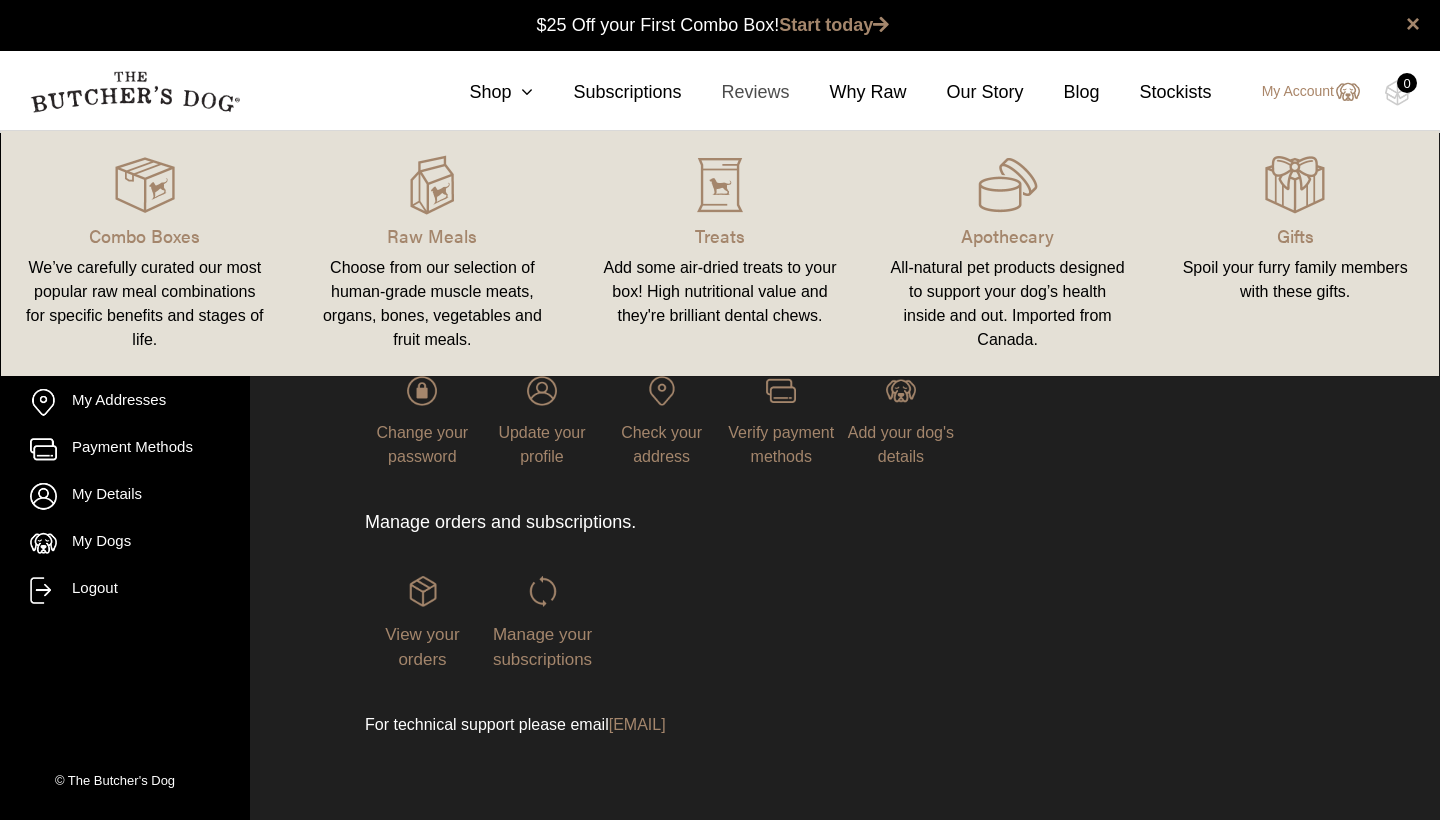 click on "Reviews" at bounding box center [735, 92] 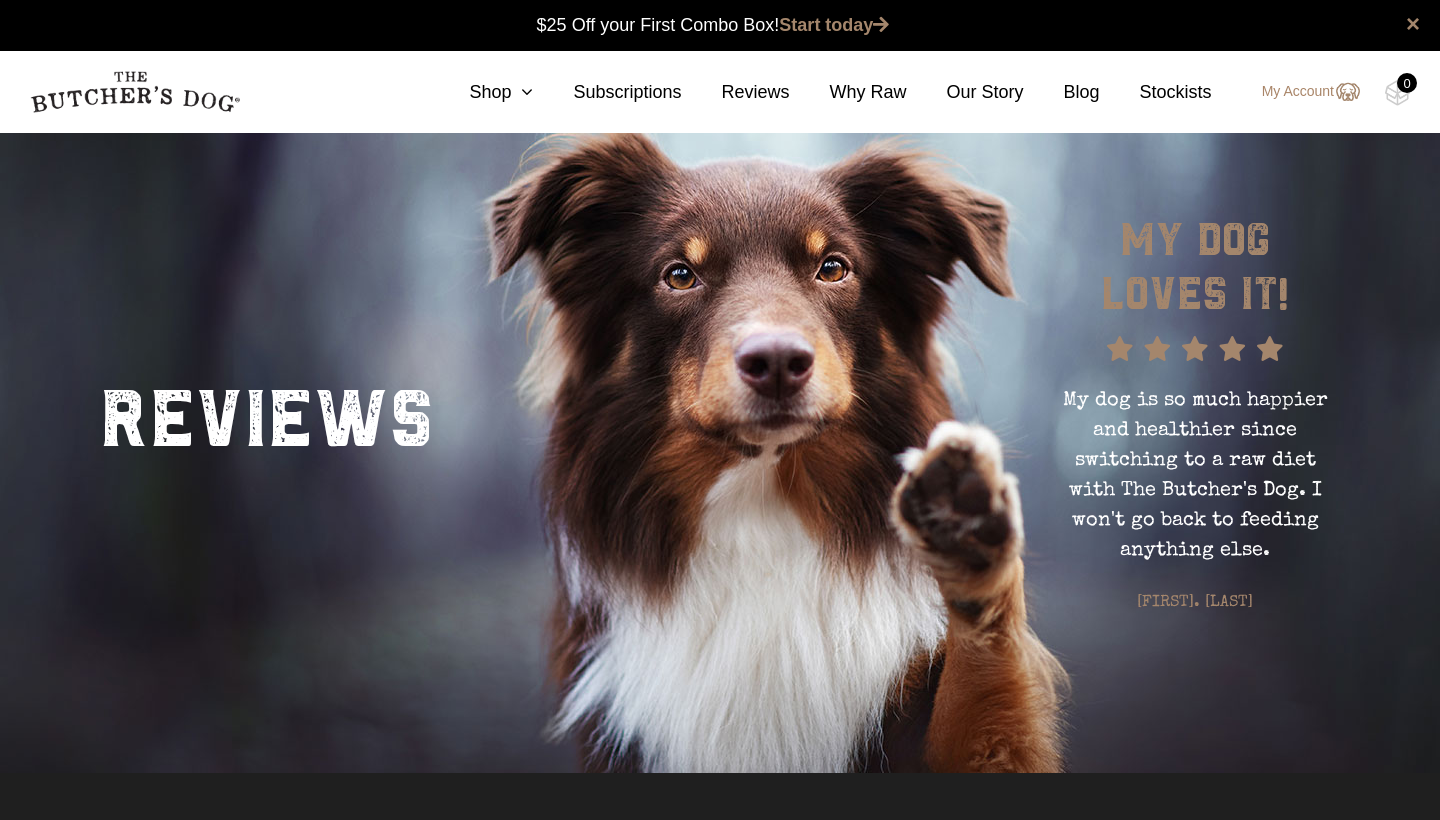 scroll, scrollTop: 0, scrollLeft: 0, axis: both 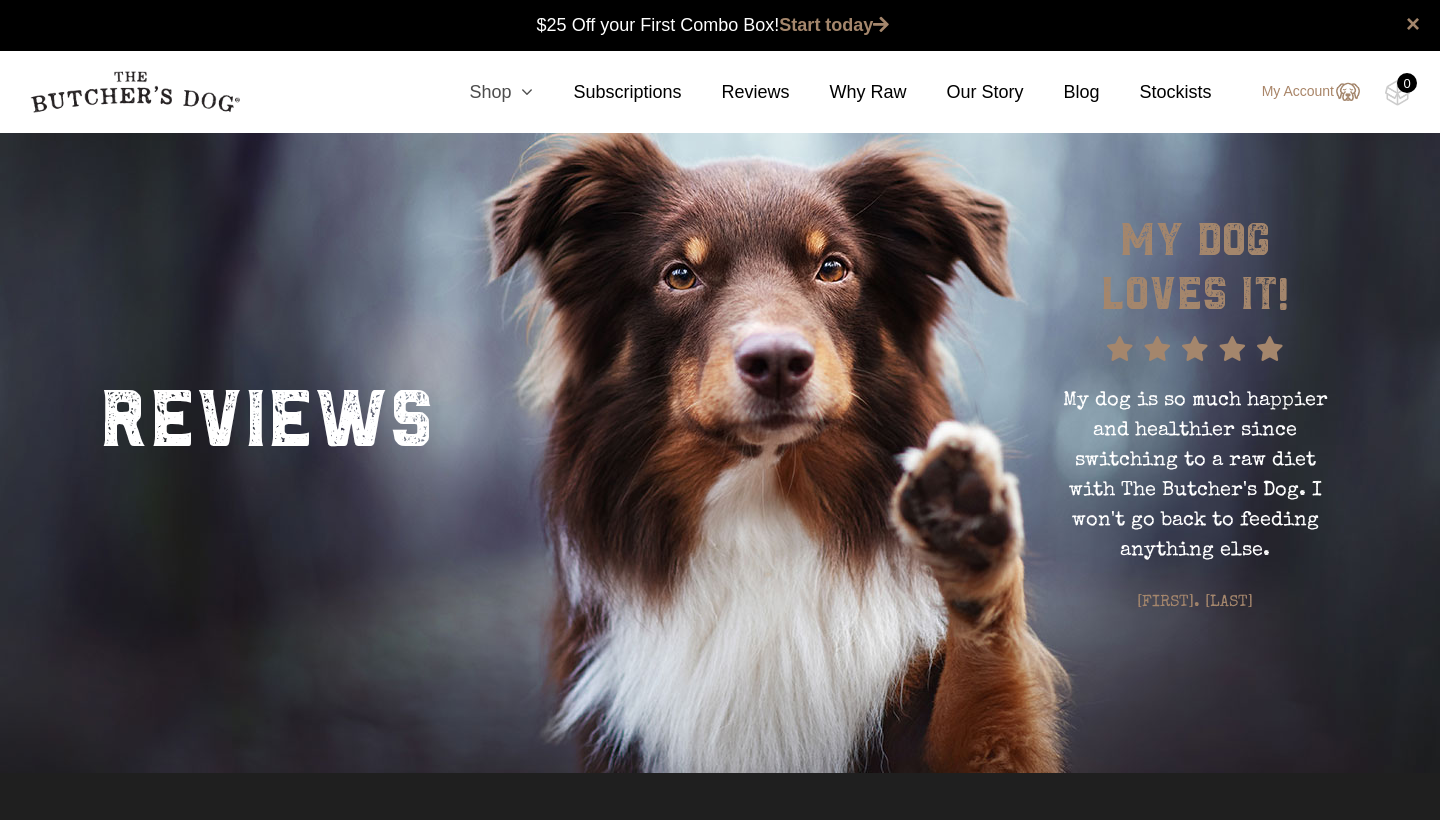 click on "Shop" at bounding box center (481, 92) 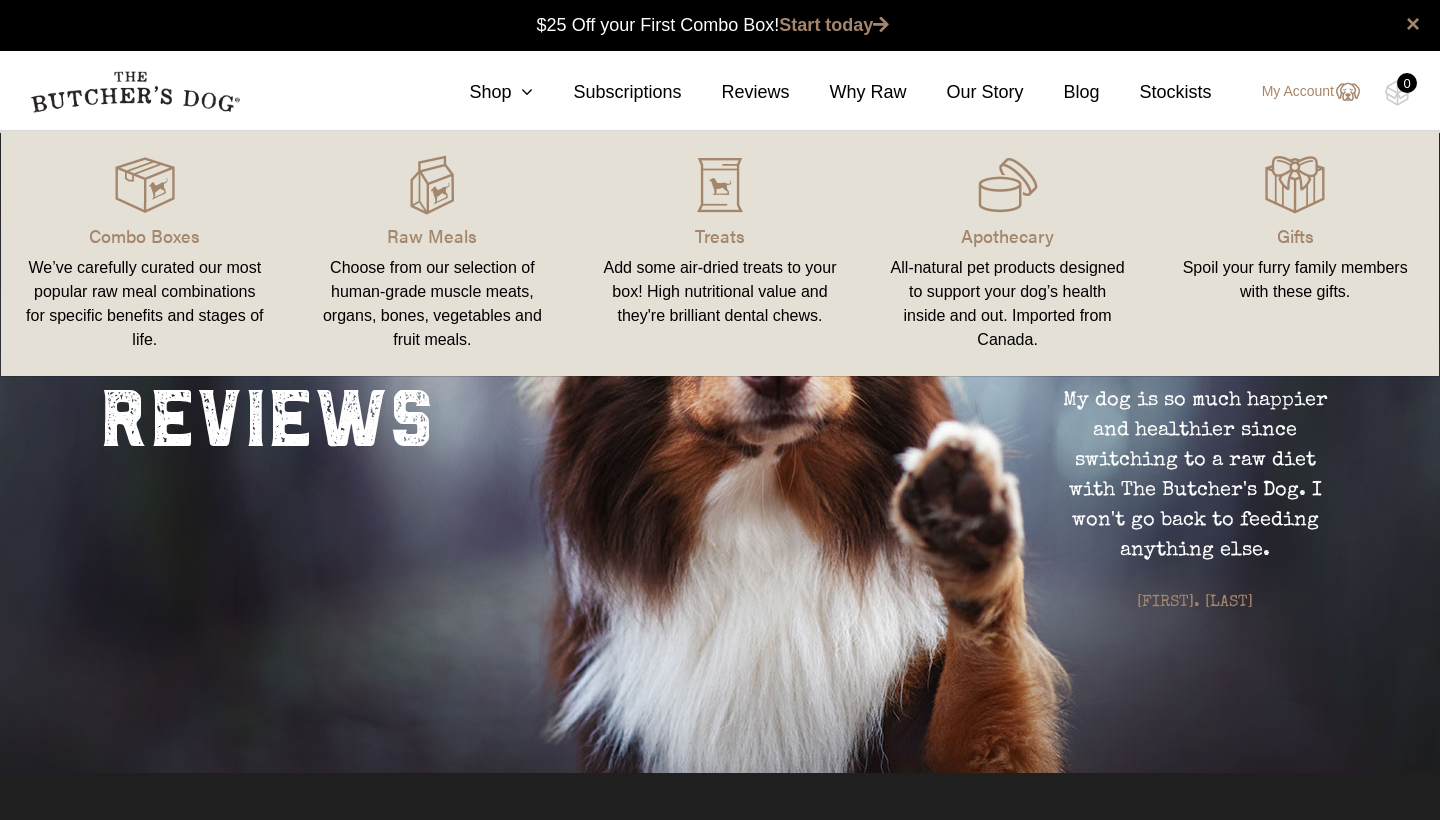 click on "We’ve carefully curated our most popular raw meal
combinations for specific benefits and stages of life." at bounding box center (145, 304) 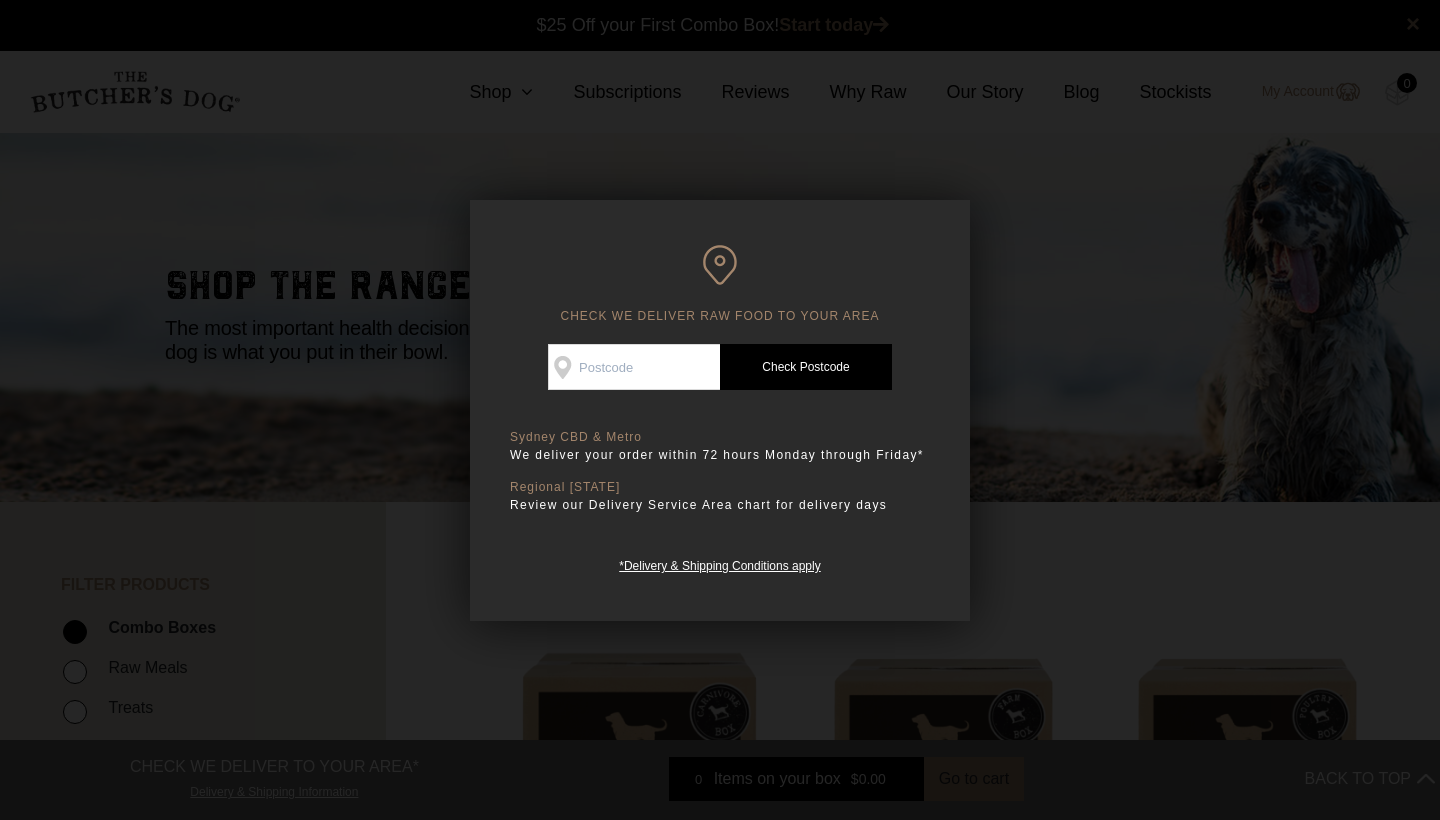 scroll, scrollTop: 0, scrollLeft: 0, axis: both 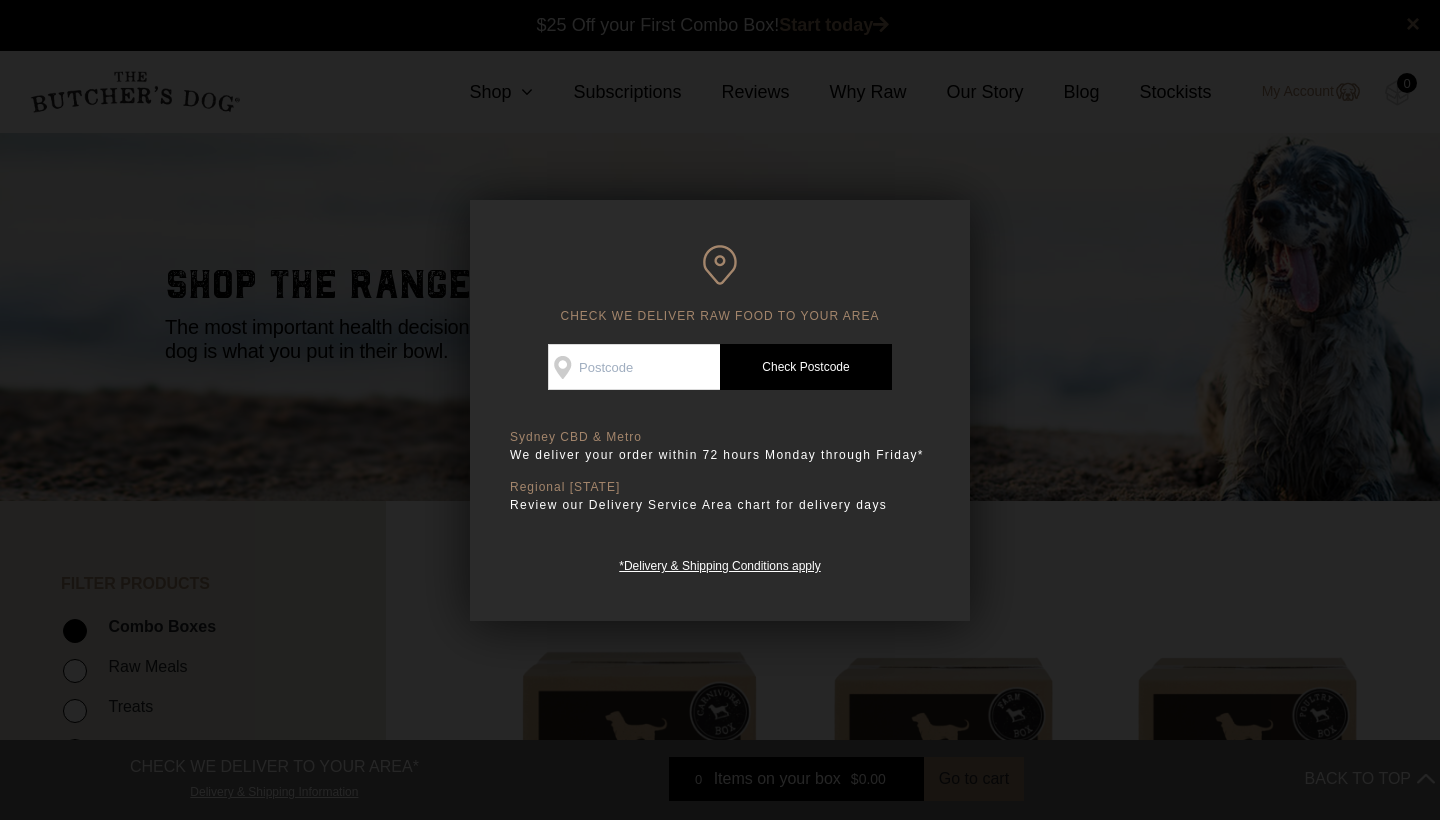 click on "Check Availability At" at bounding box center [634, 367] 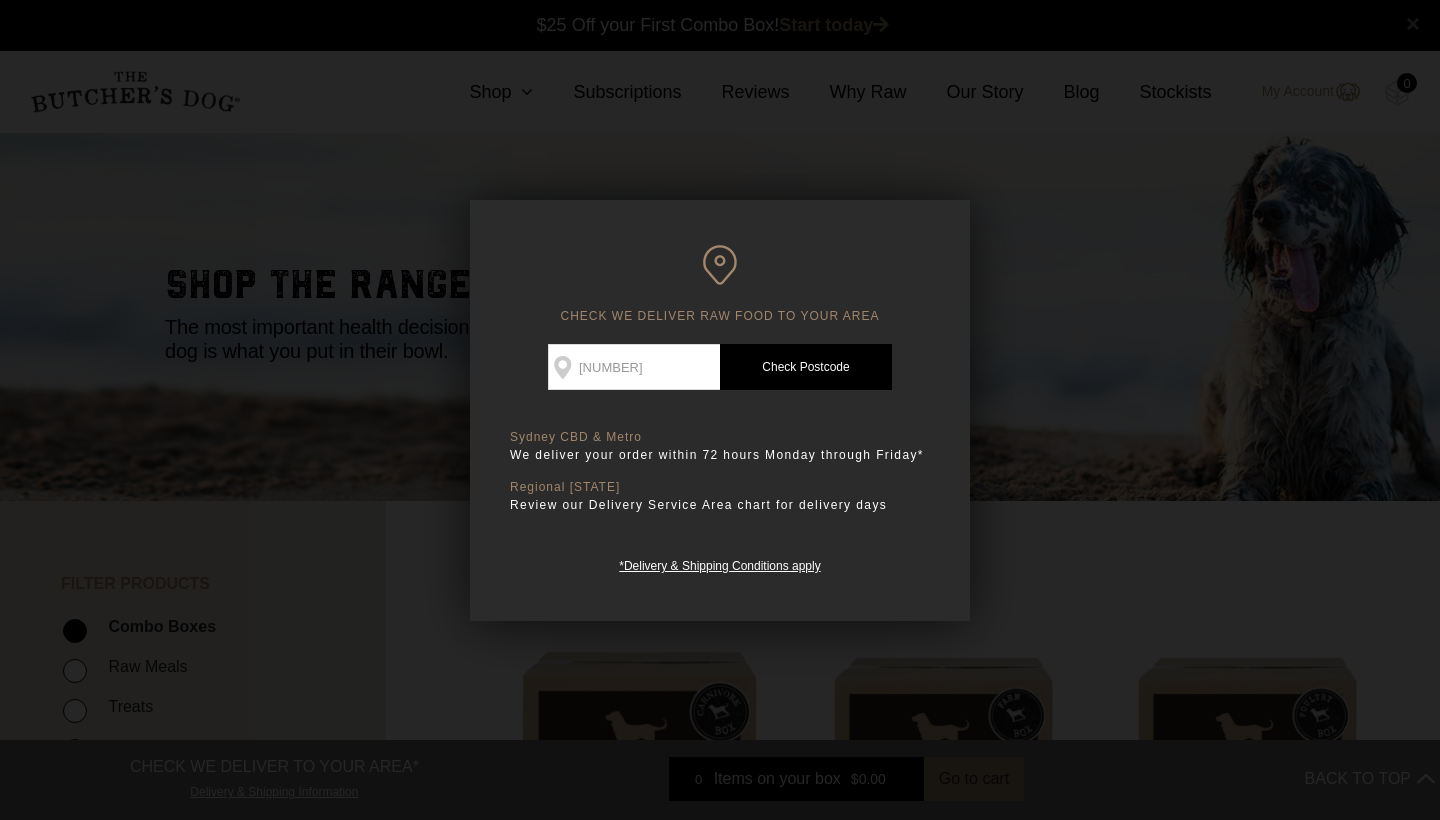 type on "2230" 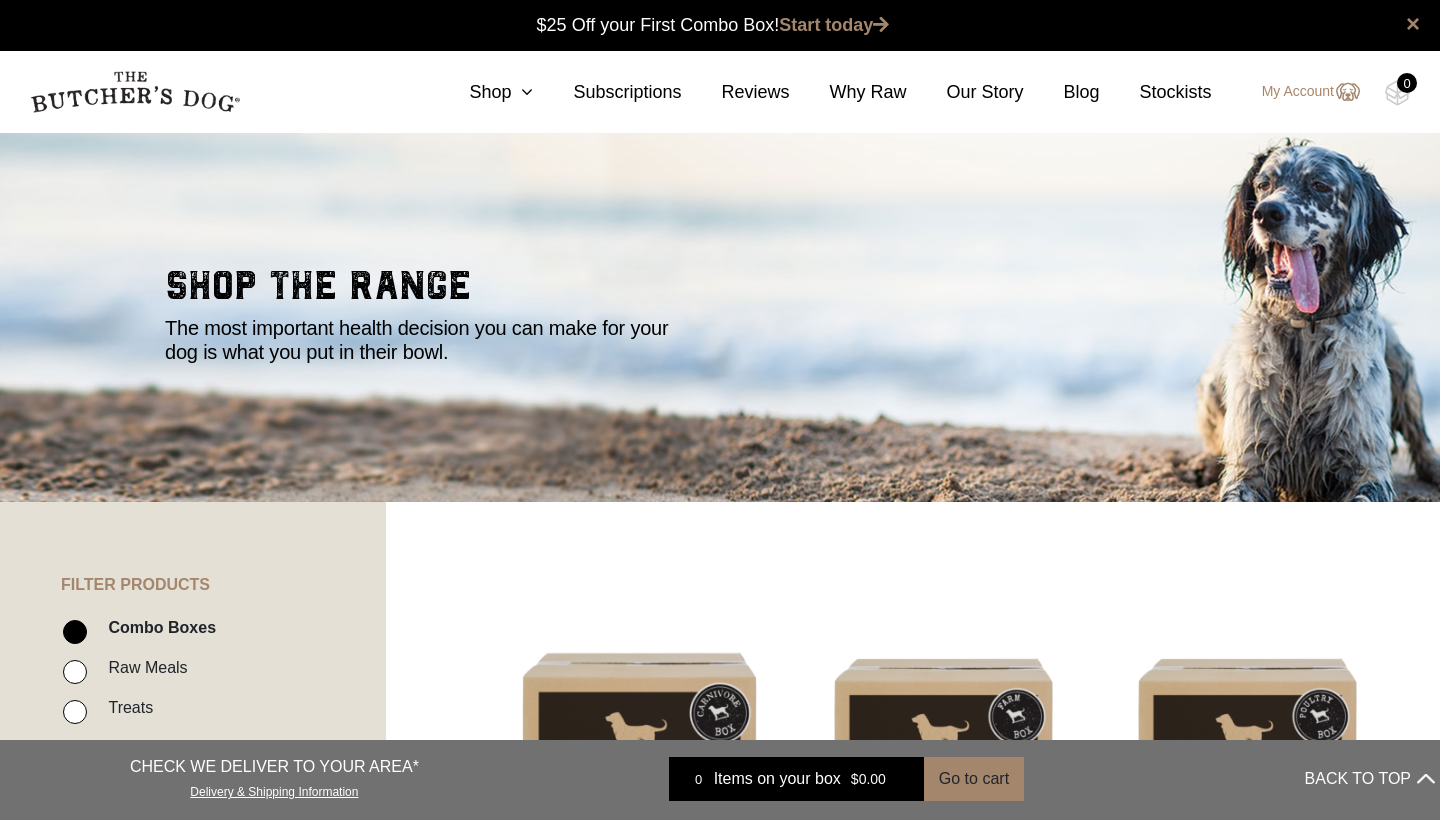 scroll, scrollTop: 0, scrollLeft: 0, axis: both 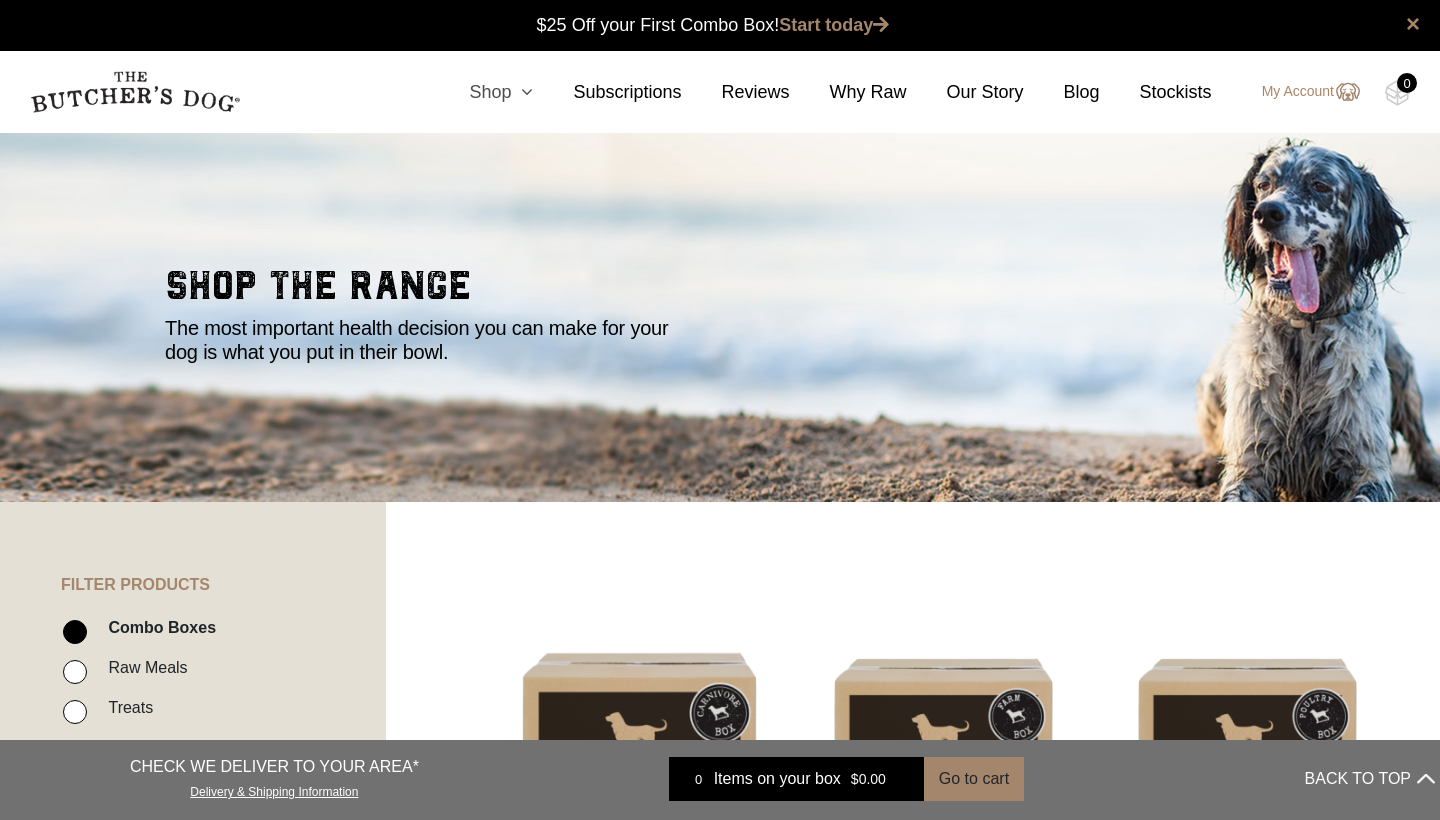 click on "Shop" at bounding box center [481, 92] 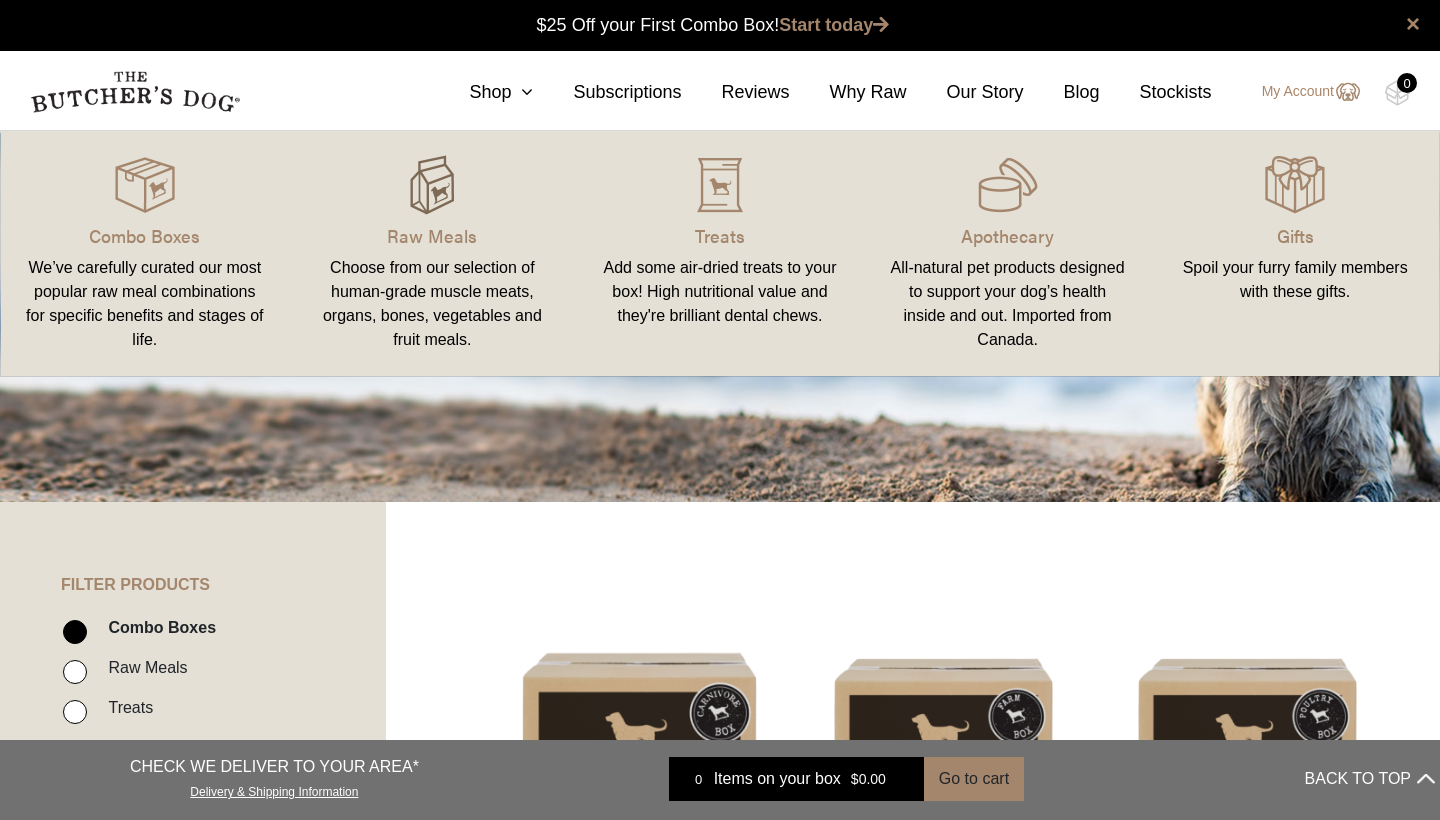 click at bounding box center [432, 185] 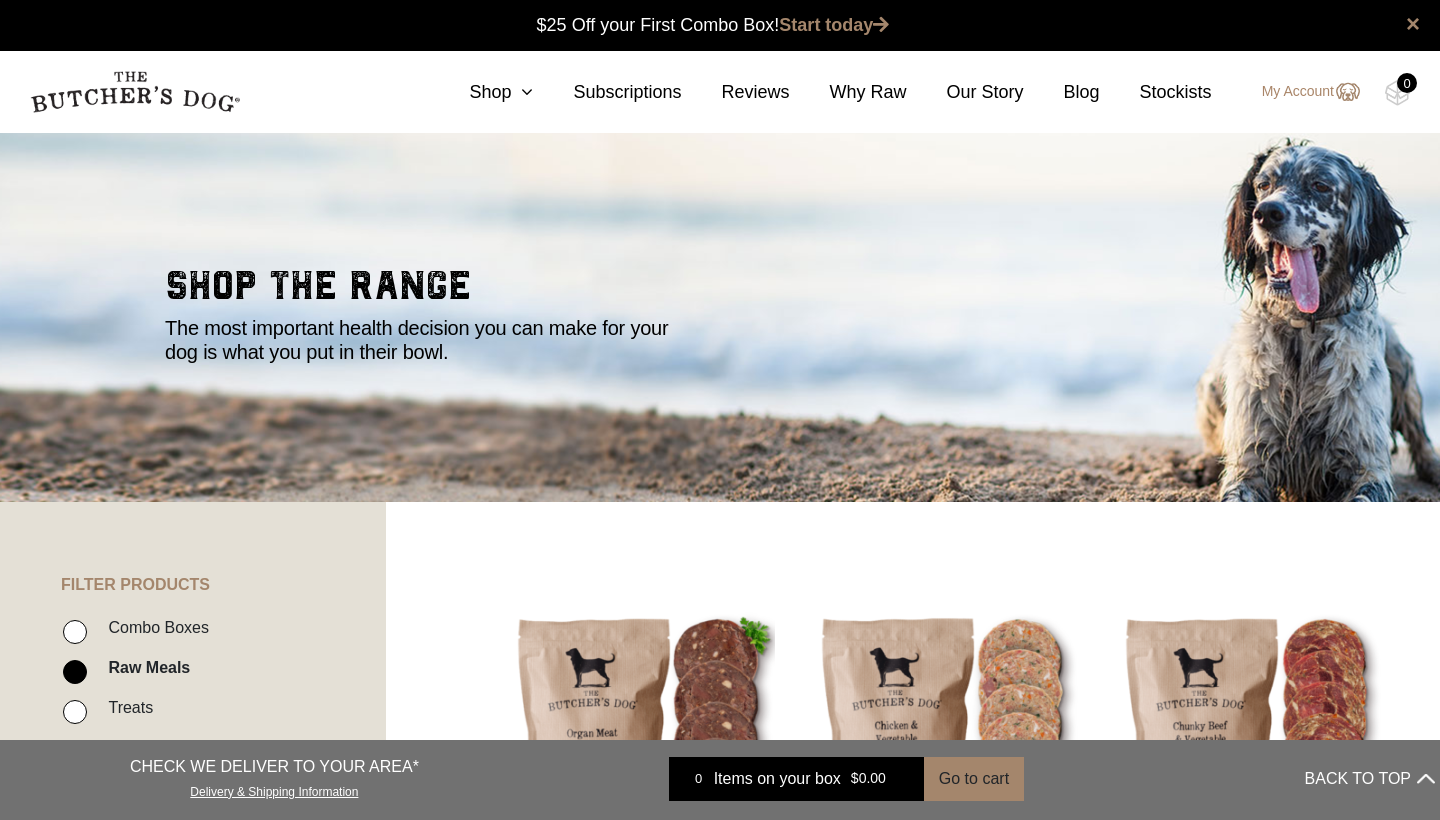 scroll, scrollTop: 0, scrollLeft: 0, axis: both 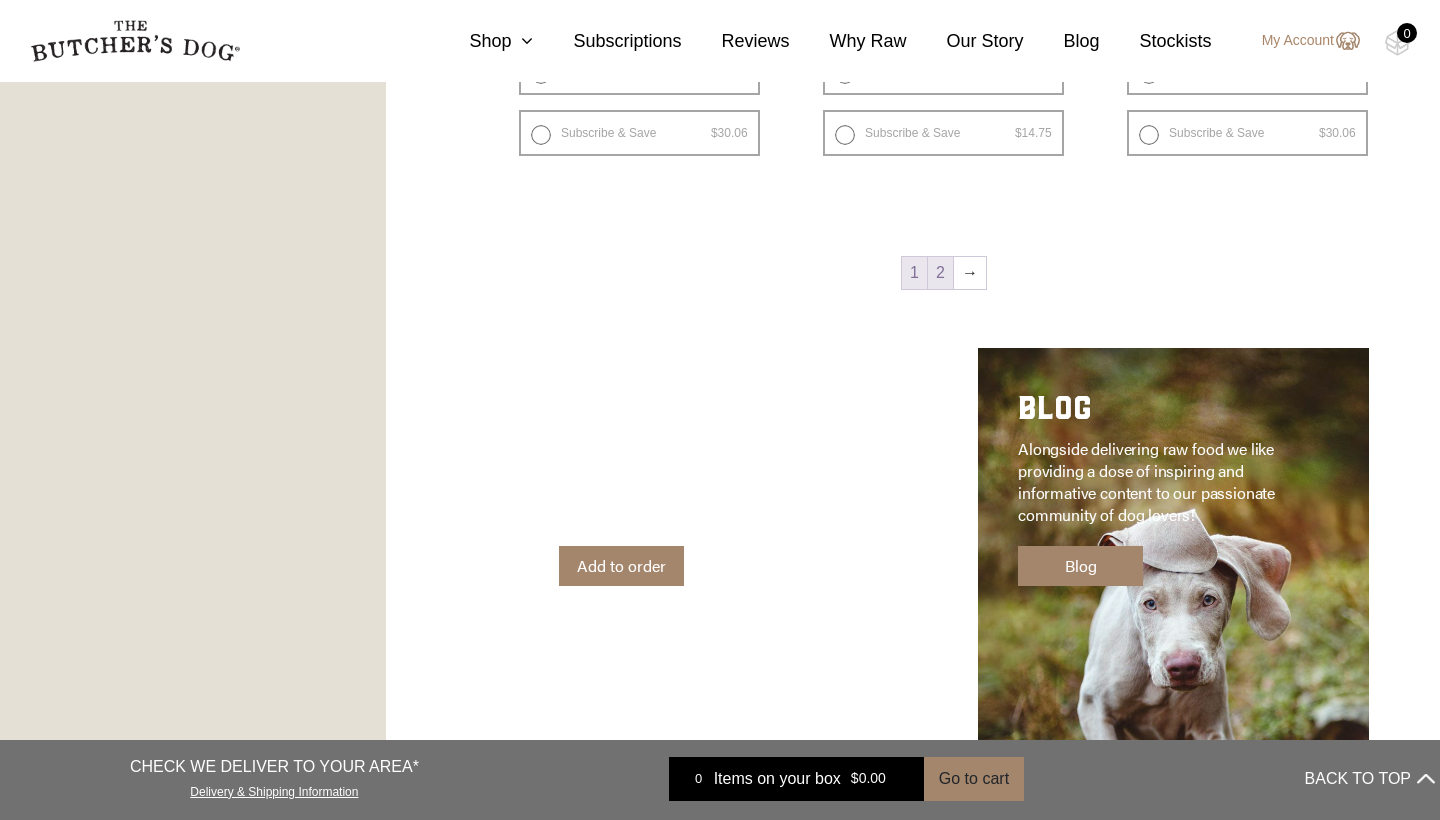 click on "2" at bounding box center [940, 273] 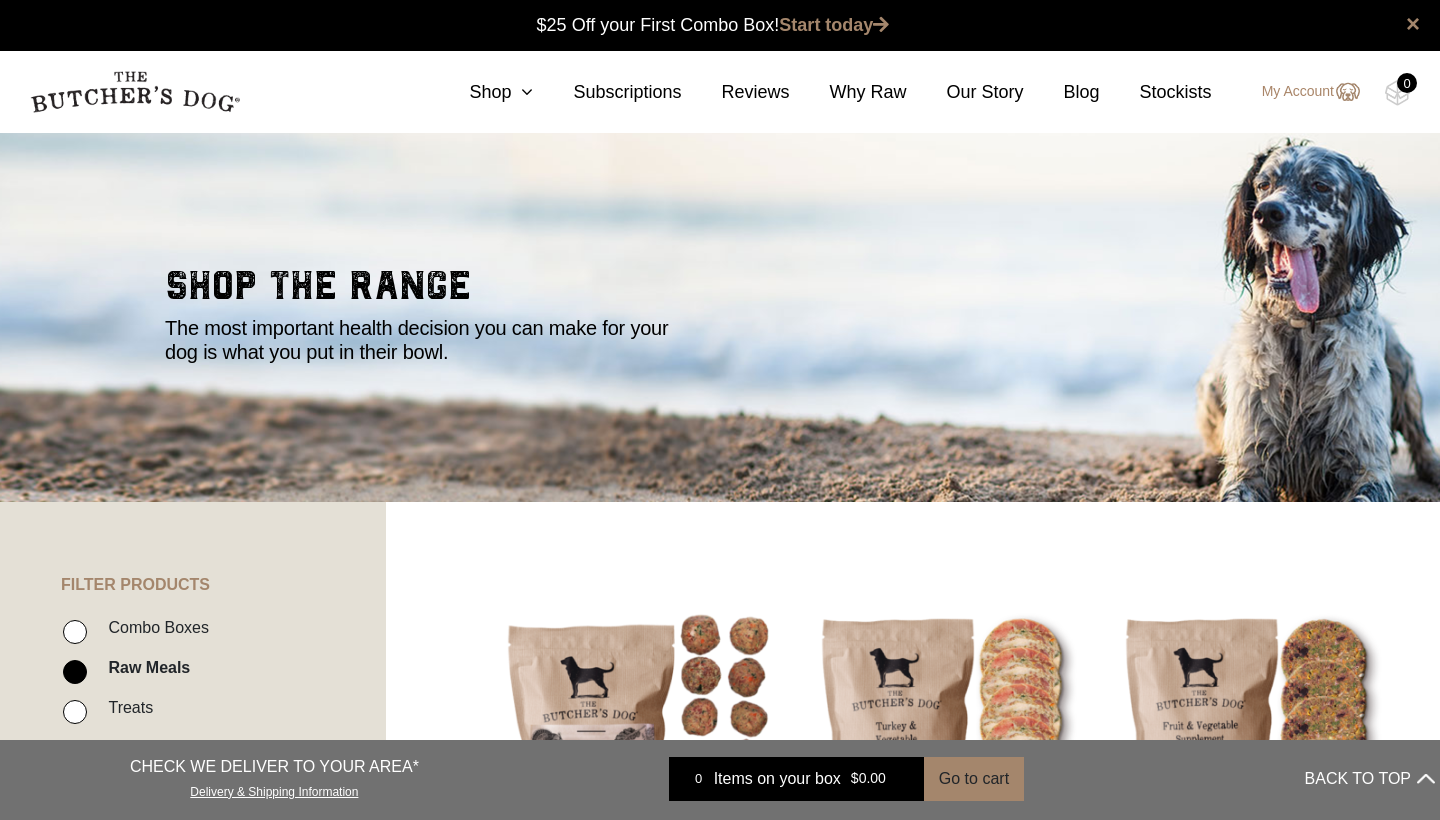 scroll, scrollTop: 0, scrollLeft: 0, axis: both 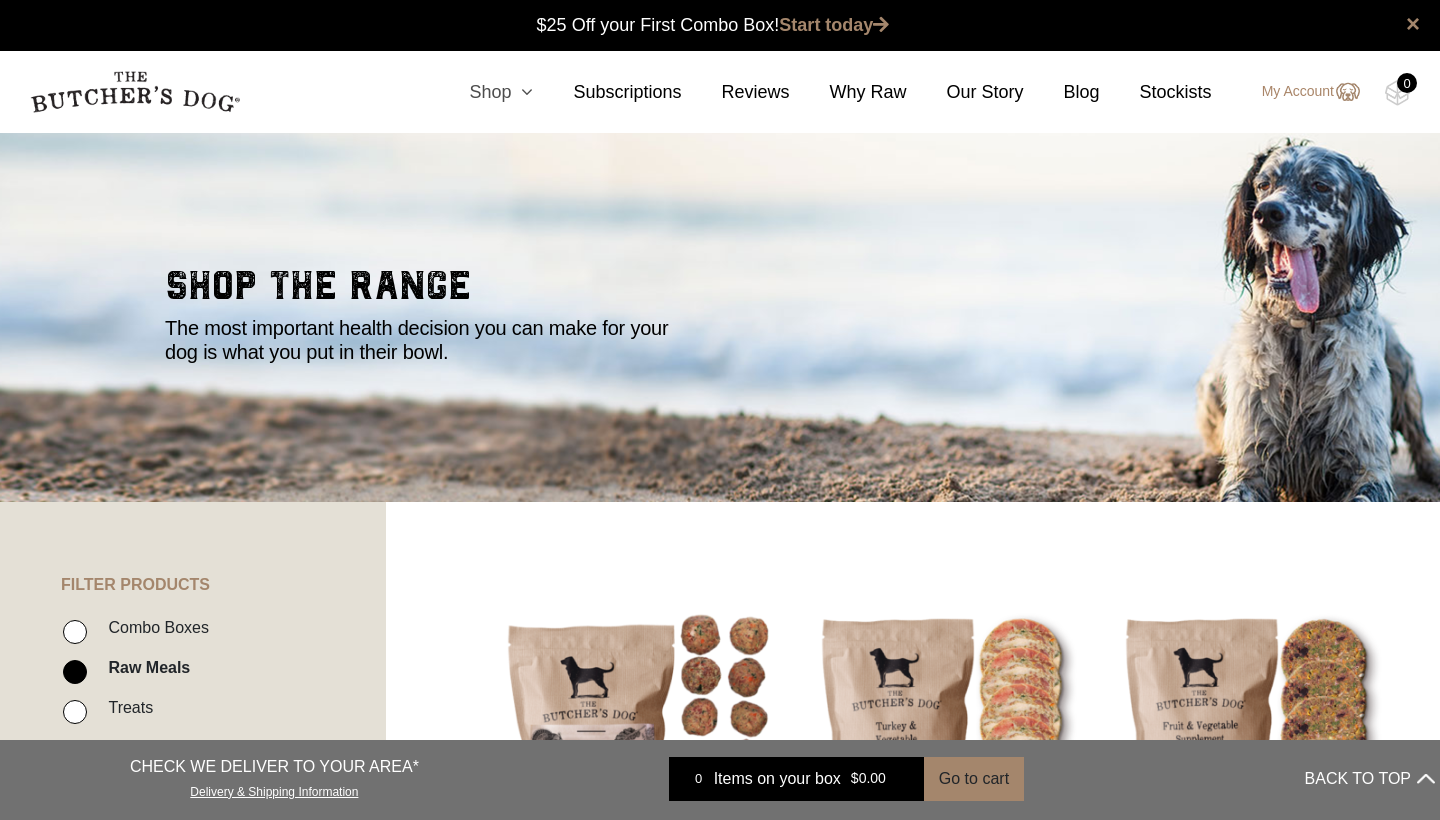 click on "Shop" at bounding box center [481, 92] 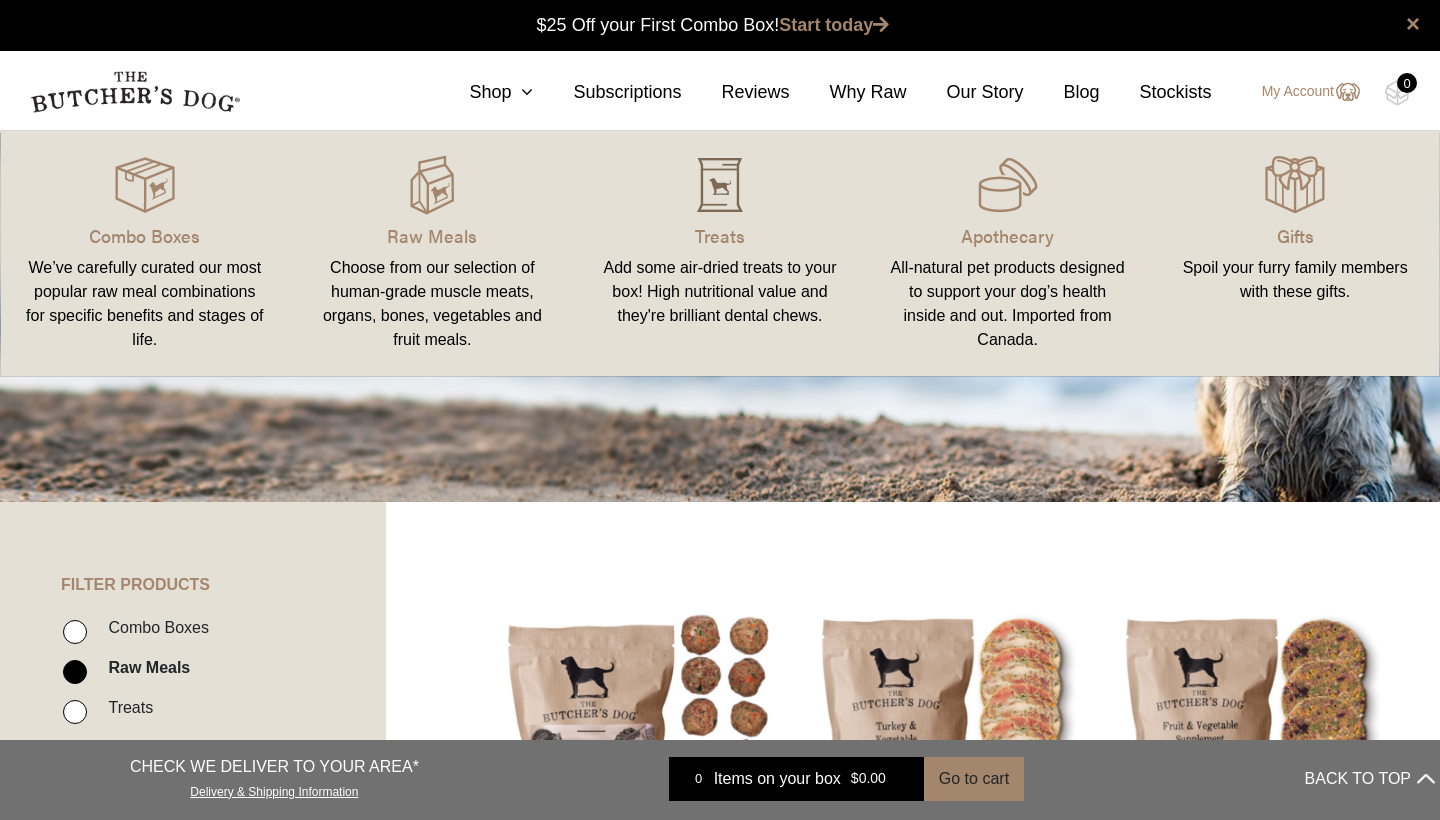 click at bounding box center (720, 185) 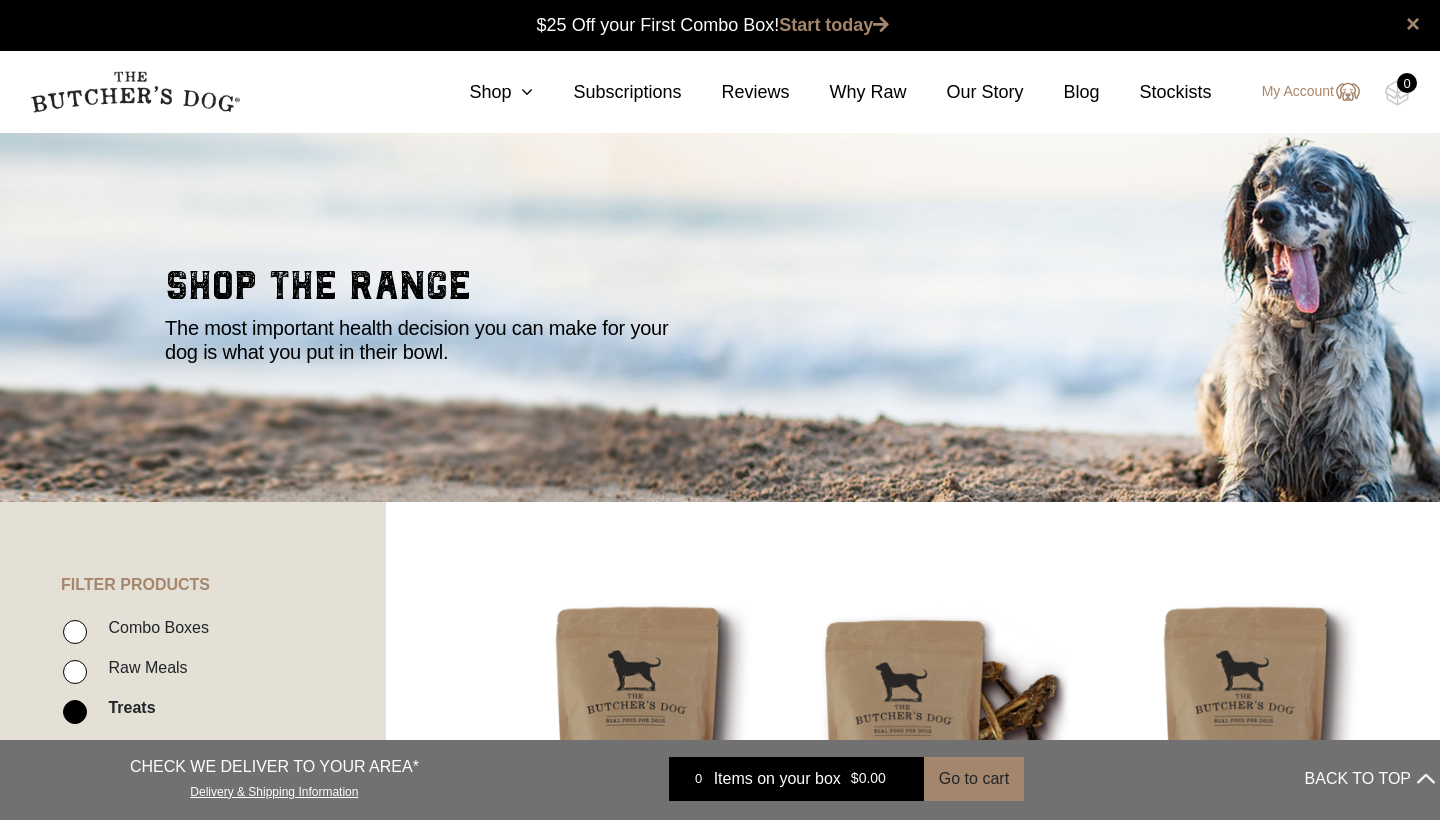 scroll, scrollTop: 0, scrollLeft: 0, axis: both 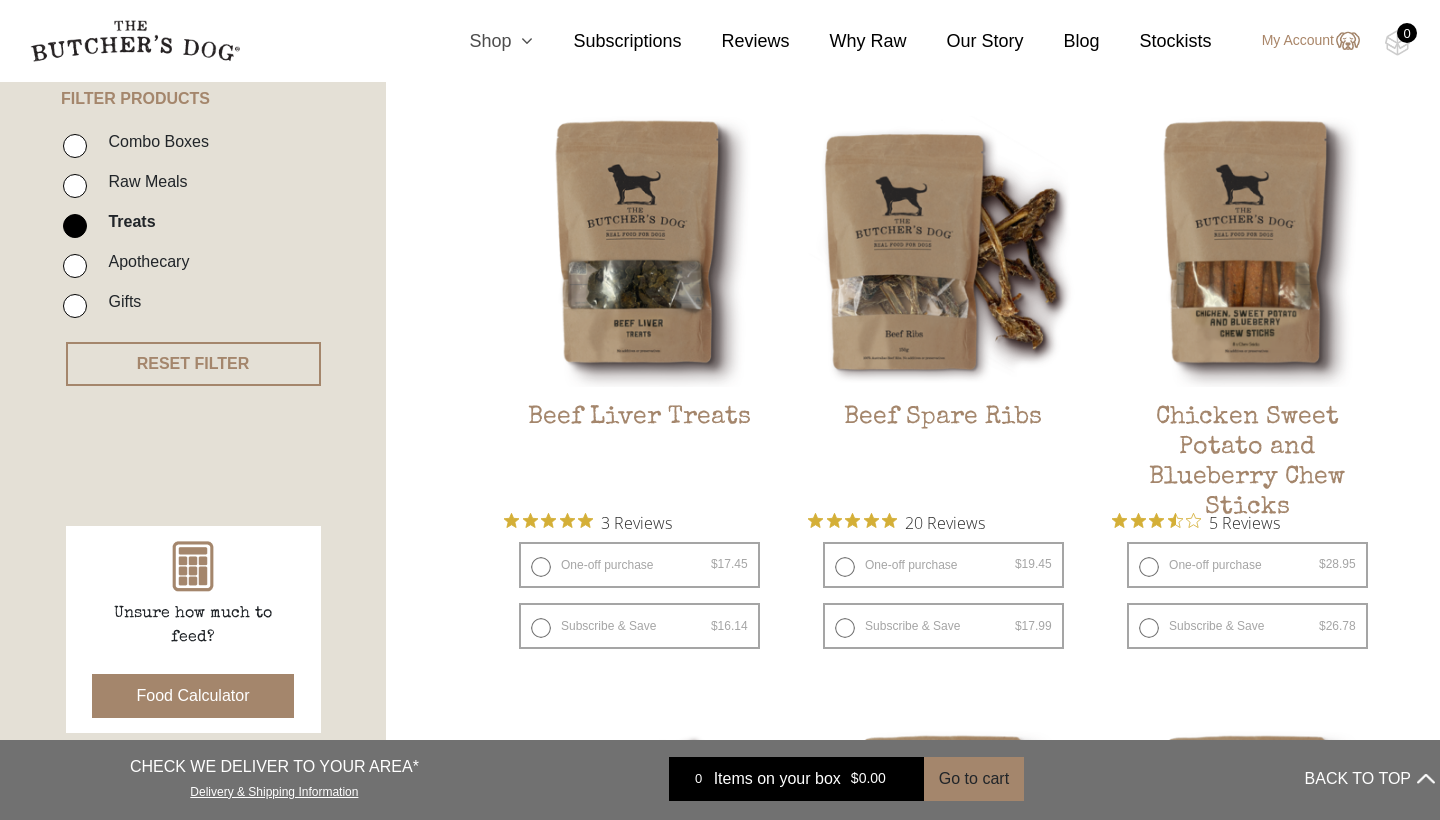 click on "Shop" at bounding box center (481, 41) 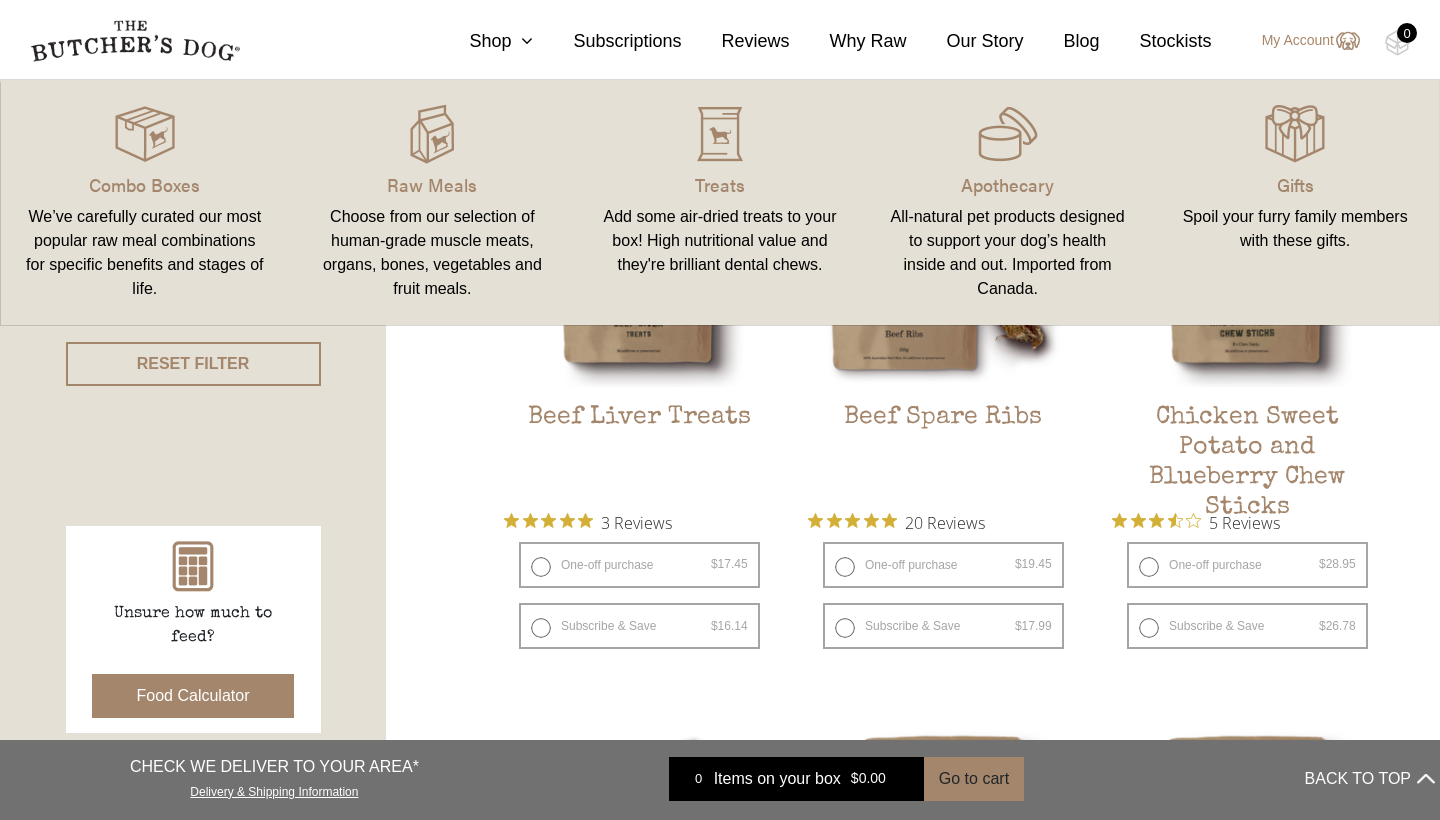 click on "Choose from our selection of human-grade muscle meats,
organs, bones, vegetables and fruit meals." at bounding box center (433, 253) 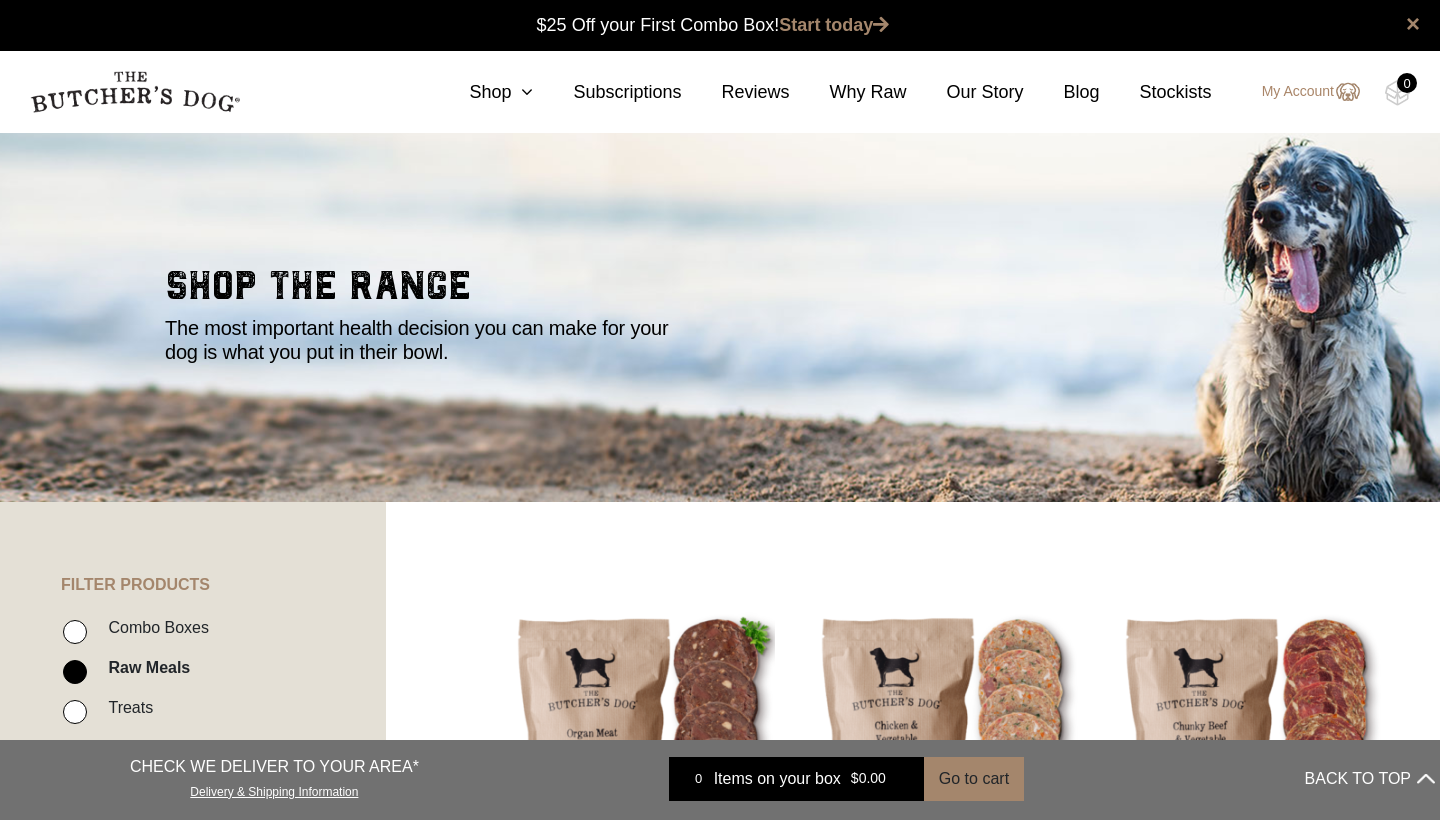 scroll, scrollTop: 0, scrollLeft: 0, axis: both 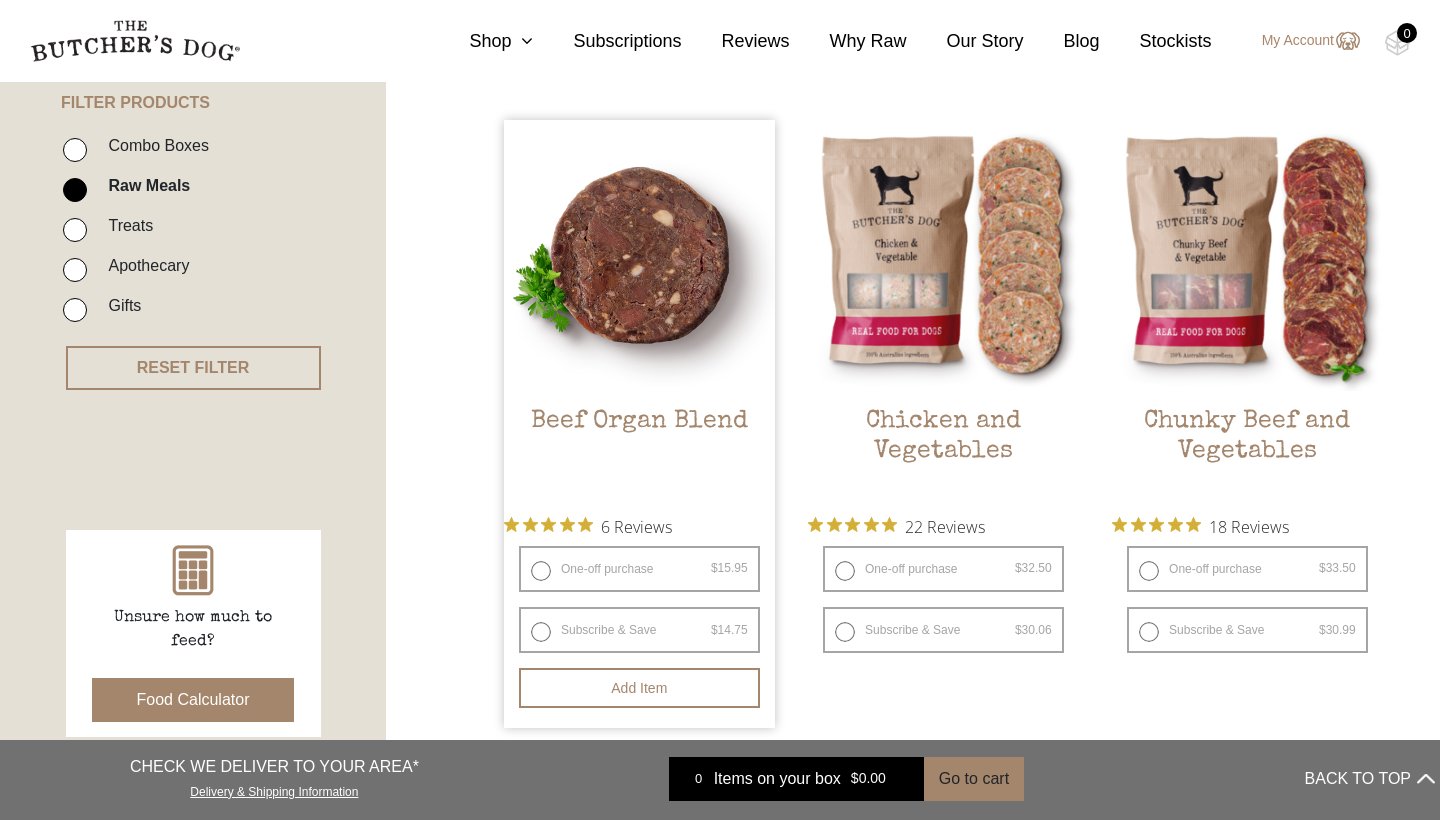 click on "6 Reviews" at bounding box center (636, 526) 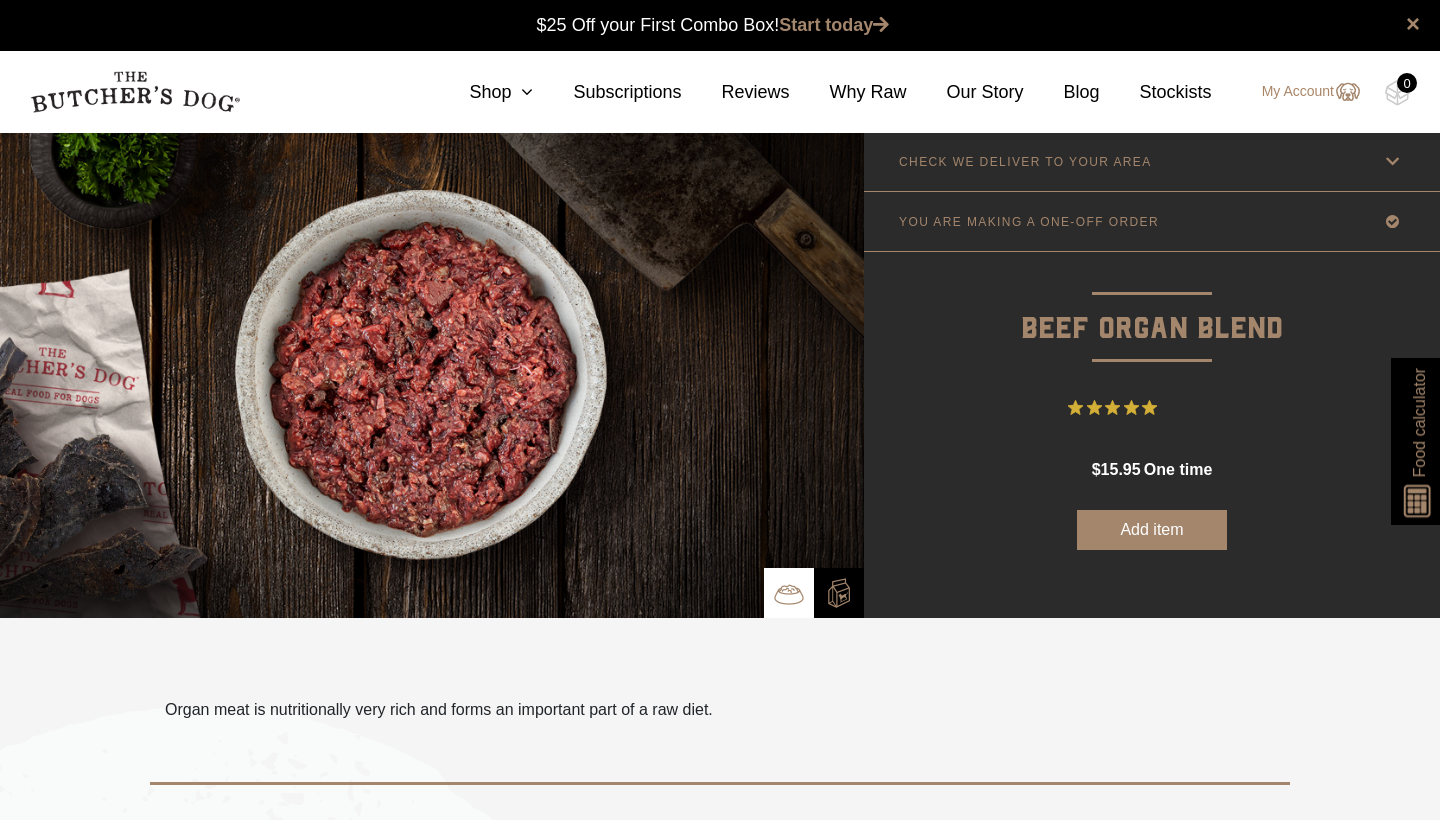 scroll, scrollTop: 0, scrollLeft: 0, axis: both 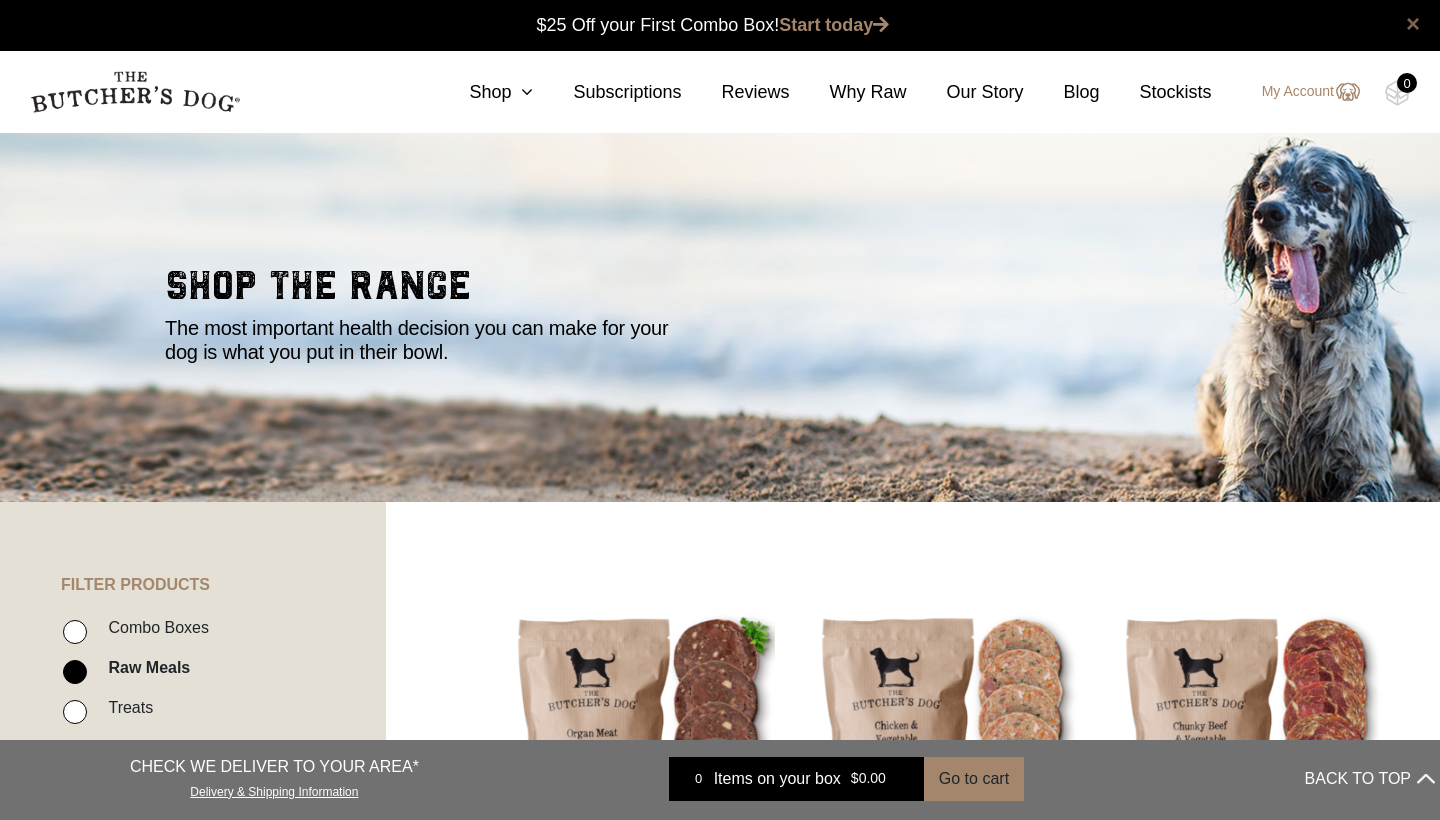 click on "×" at bounding box center [1413, 24] 